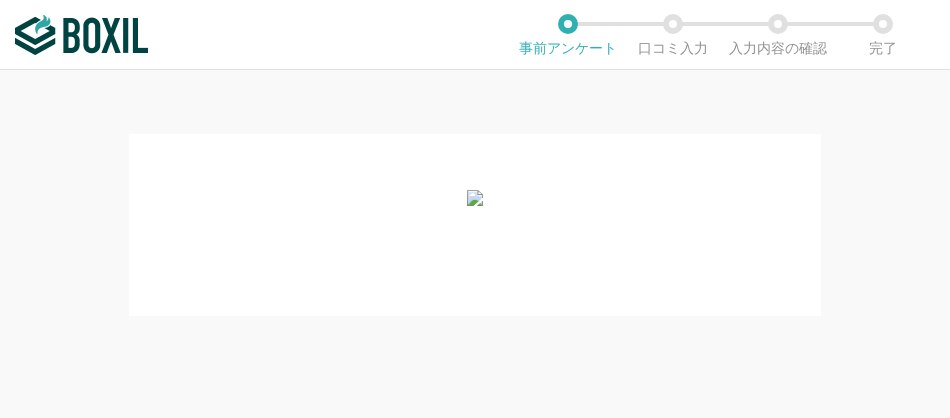 scroll, scrollTop: 0, scrollLeft: 0, axis: both 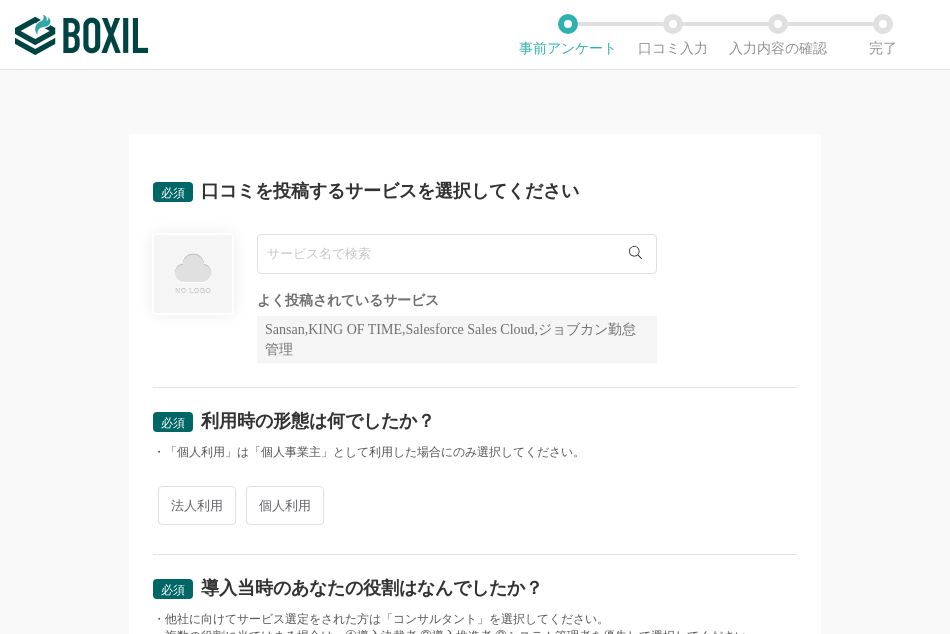 click at bounding box center [457, 254] 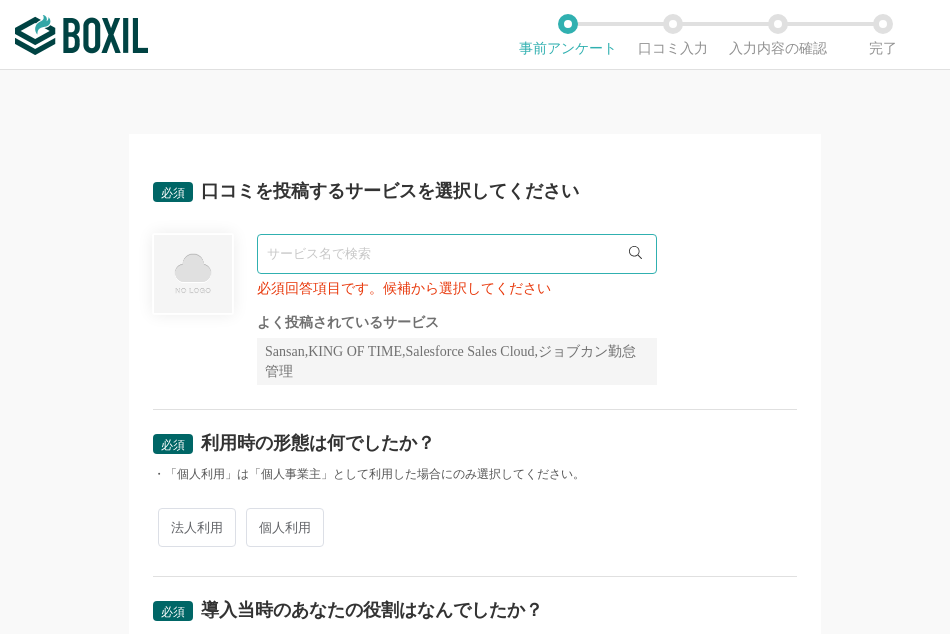 click at bounding box center [193, 309] 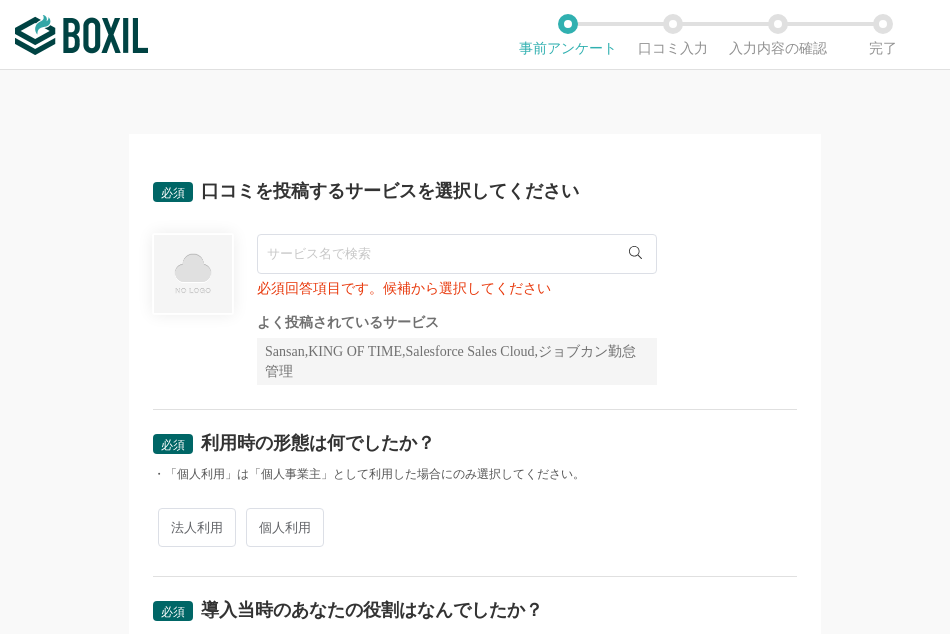 click on "法人利用" at bounding box center (197, 527) 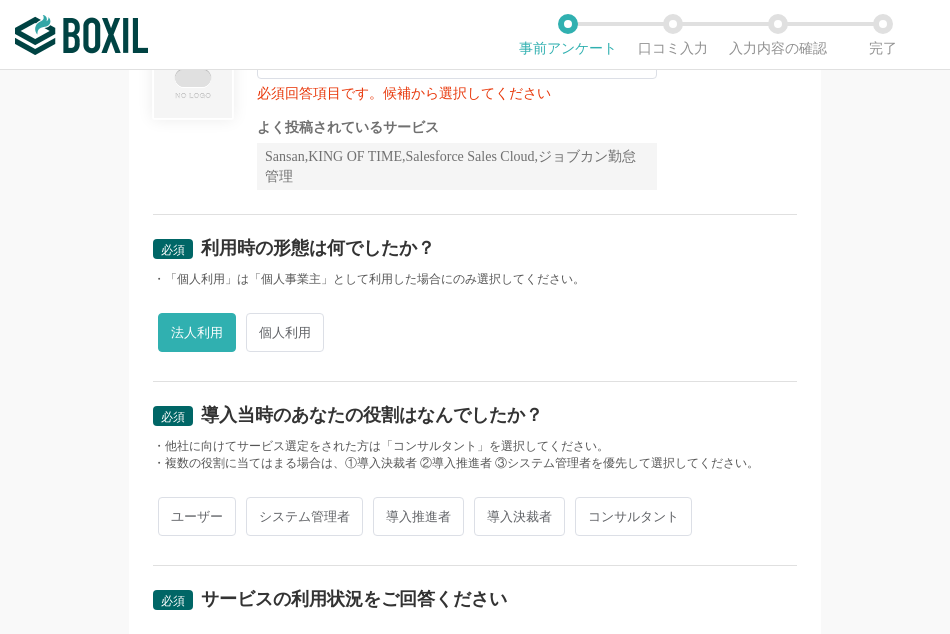 scroll, scrollTop: 200, scrollLeft: 0, axis: vertical 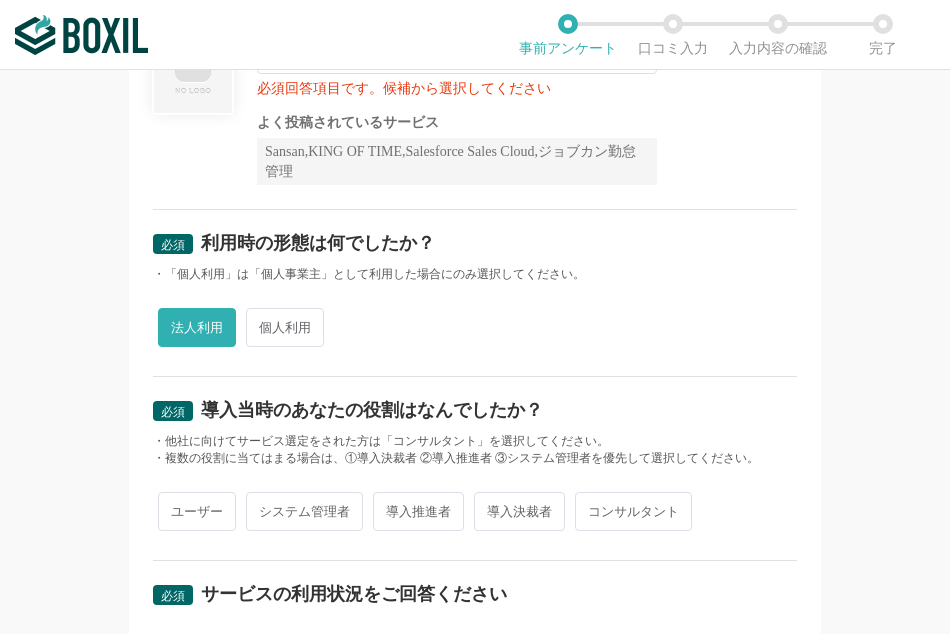 click on "ユーザー" at bounding box center (197, 511) 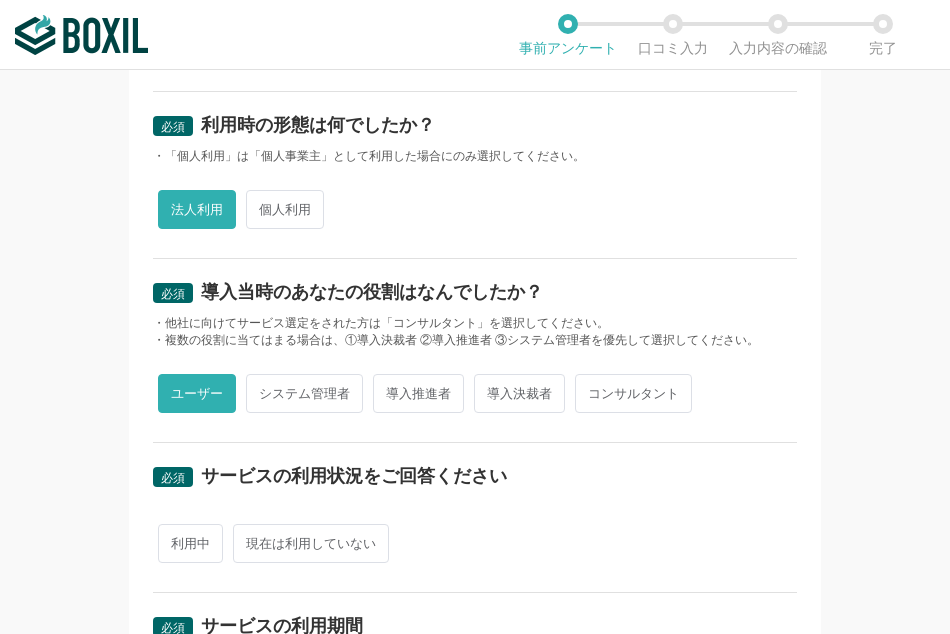 scroll, scrollTop: 500, scrollLeft: 0, axis: vertical 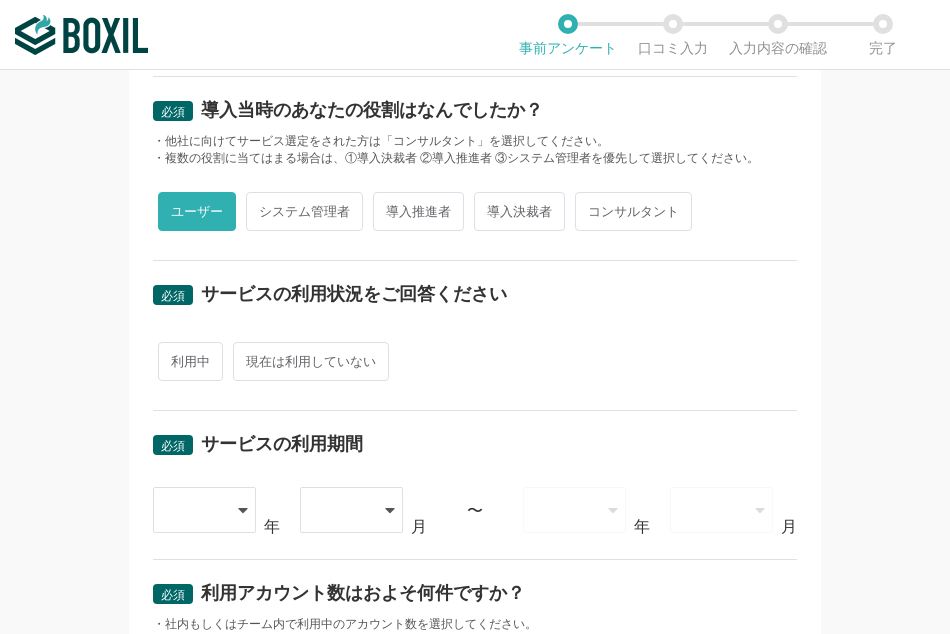 click on "利用中" at bounding box center (190, 361) 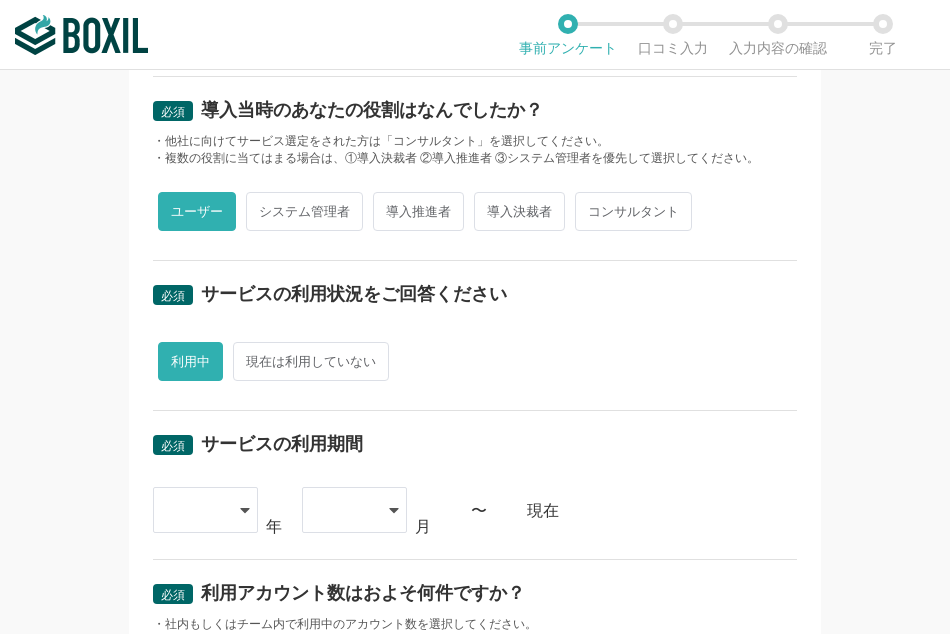 click at bounding box center (205, 510) 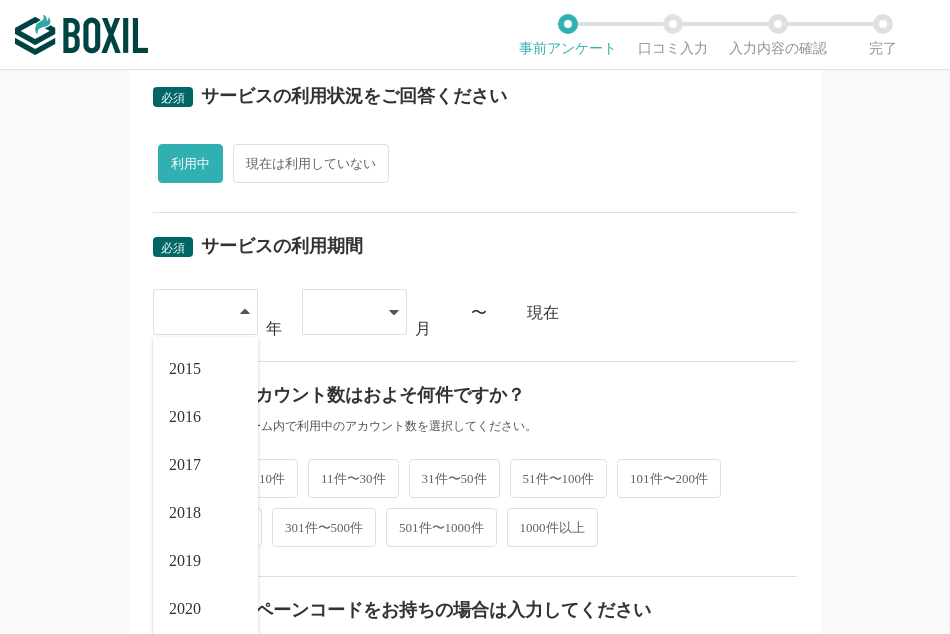 scroll, scrollTop: 700, scrollLeft: 0, axis: vertical 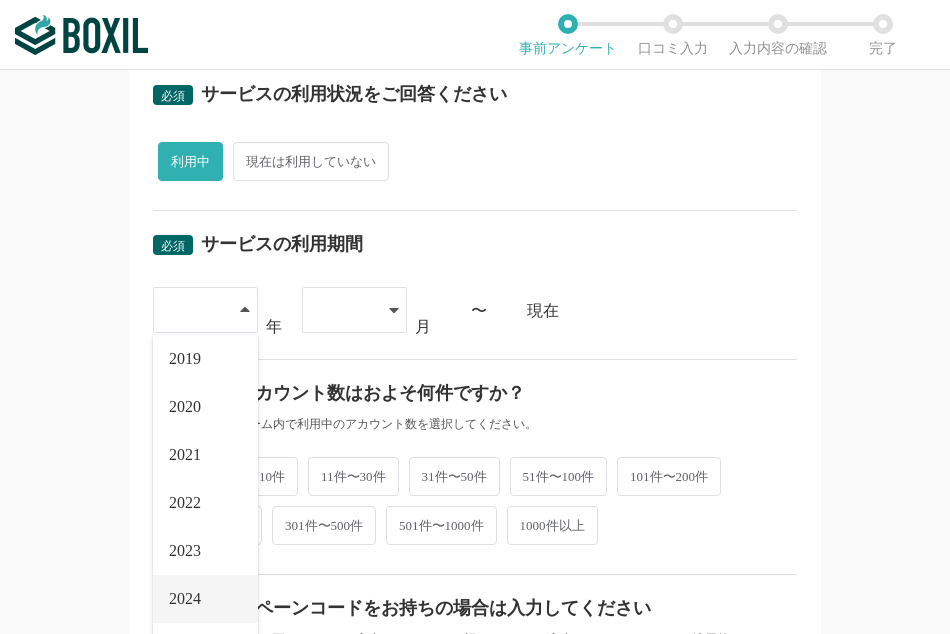 click on "2024" at bounding box center (205, 599) 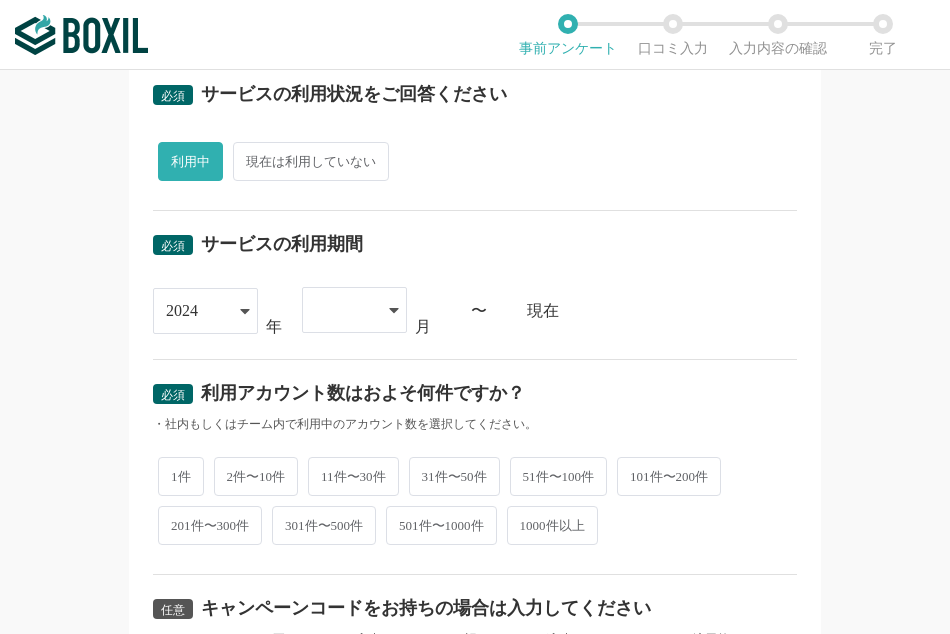 click 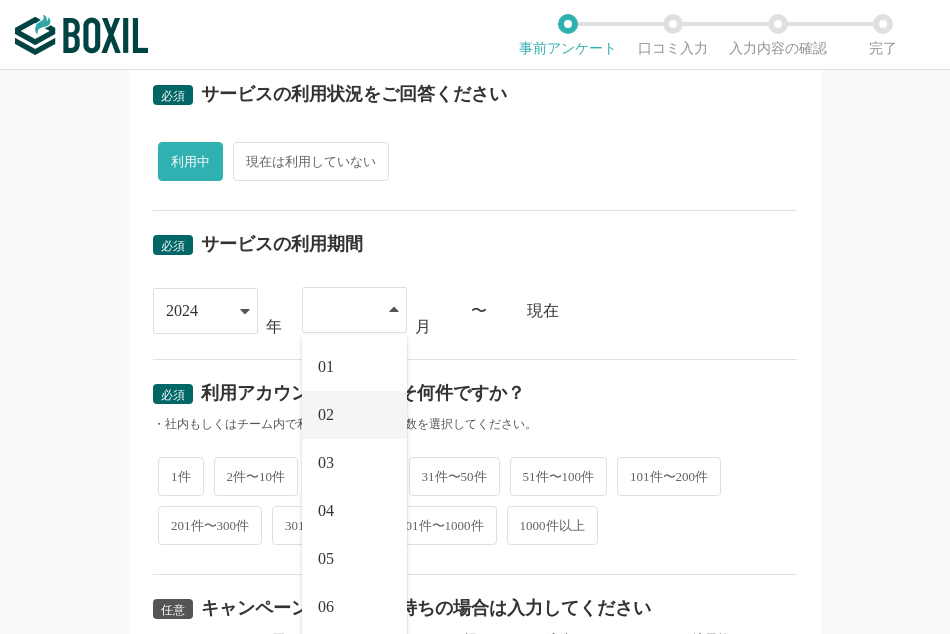 click on "02" at bounding box center (354, 415) 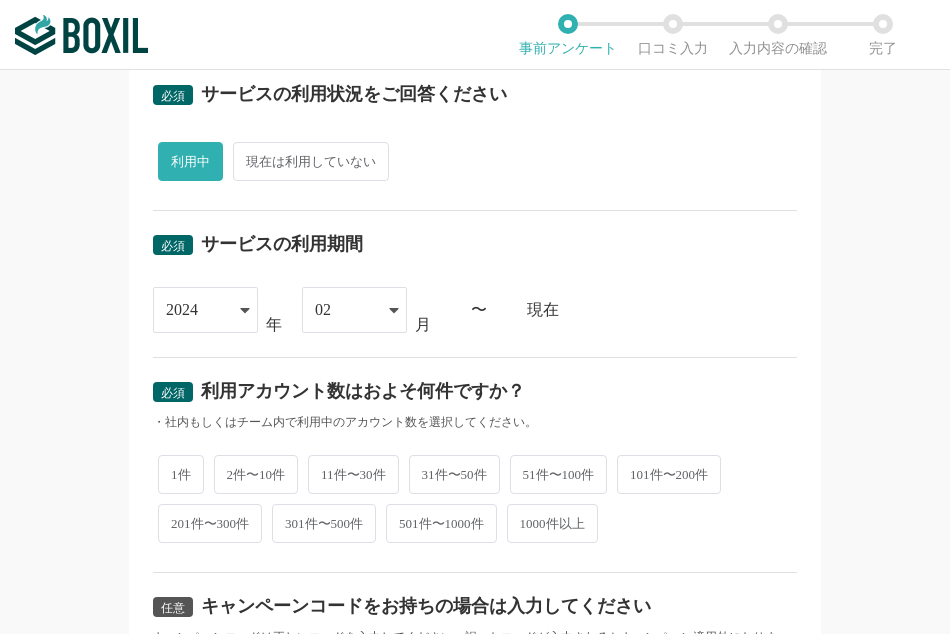 click on "02" at bounding box center (354, 310) 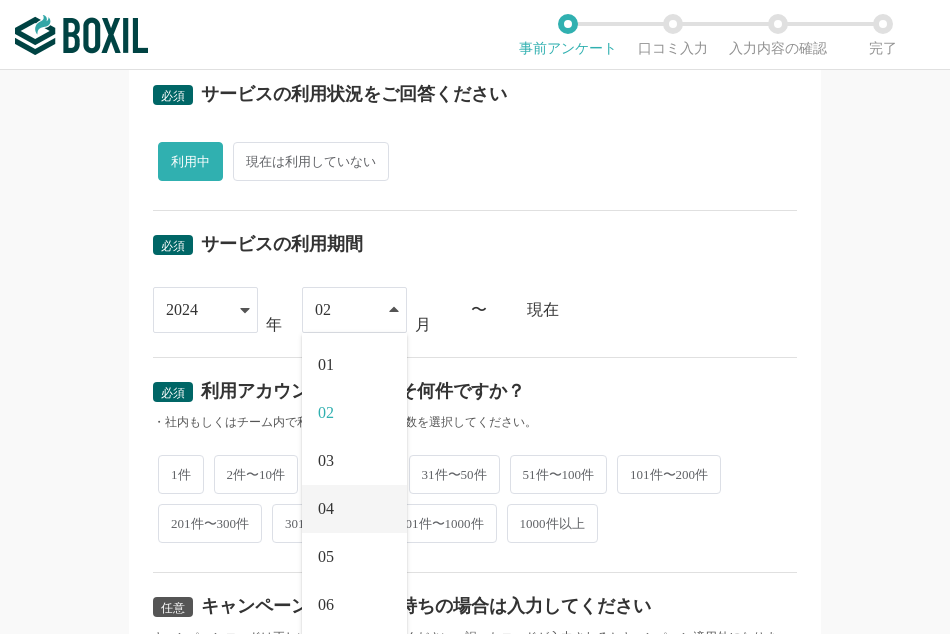 scroll, scrollTop: 100, scrollLeft: 0, axis: vertical 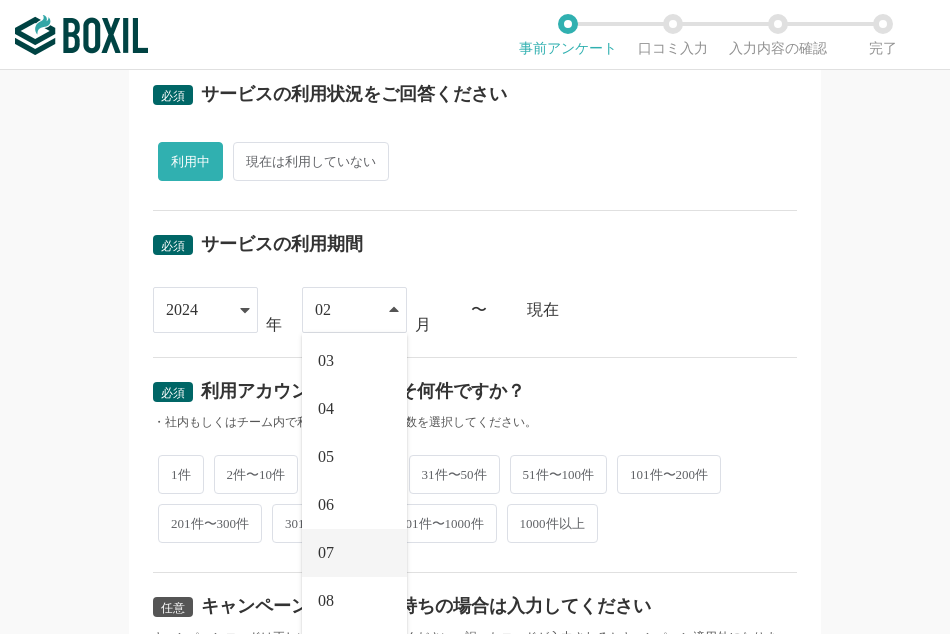 click on "07" at bounding box center [354, 553] 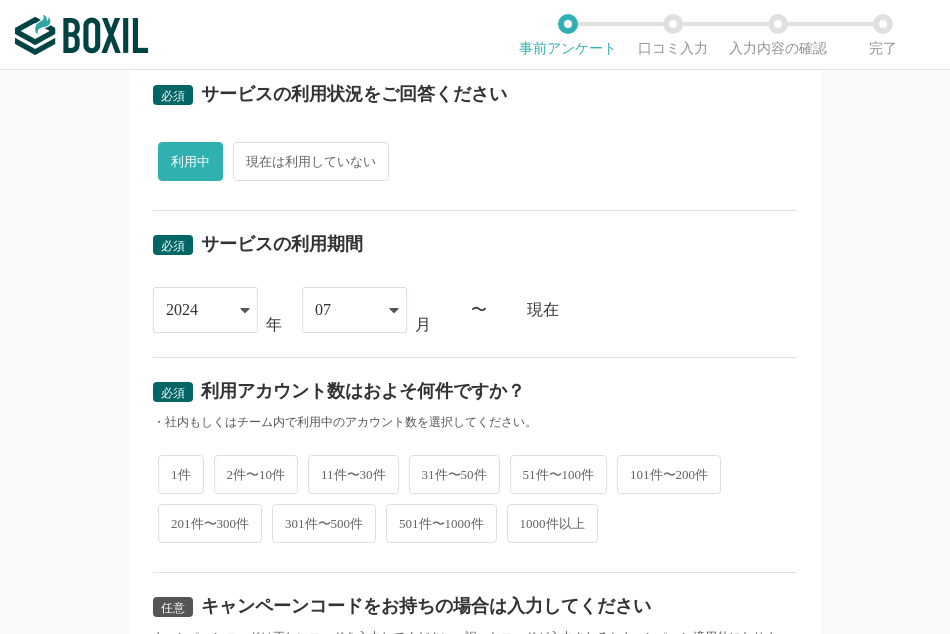 click on "必須 口コミを投稿するサービスを選択してください 必須回答項目です。候補から選択してください よく投稿されているサービス Sansan,KING OF TIME,Salesforce Sales Cloud,ジョブカン勤怠管理 必須 利用時の形態は何でしたか？ ・「個人利用」は「個人事業主」として利用した場合にのみ選択してください。 法人利用 個人利用 必須 導入当時のあなたの役割はなんでしたか？ ・他社に向けてサービス選定をされた方は「コンサルタント」を選択してください。 ・複数の役割に当てはまる場合は、①導入決裁者 ②導入推進者 ③システム管理者を優先して選択してください。 ユーザー システム管理者 導入推進者 導入決裁者 コンサルタント 必須 サービスの利用状況をご回答ください 利用中 現在は利用していない 必須 サービスの利用期間 [DATE] [DATE] [DATE] [DATE] [DATE] [DATE] [DATE] [DATE]" at bounding box center (475, 352) 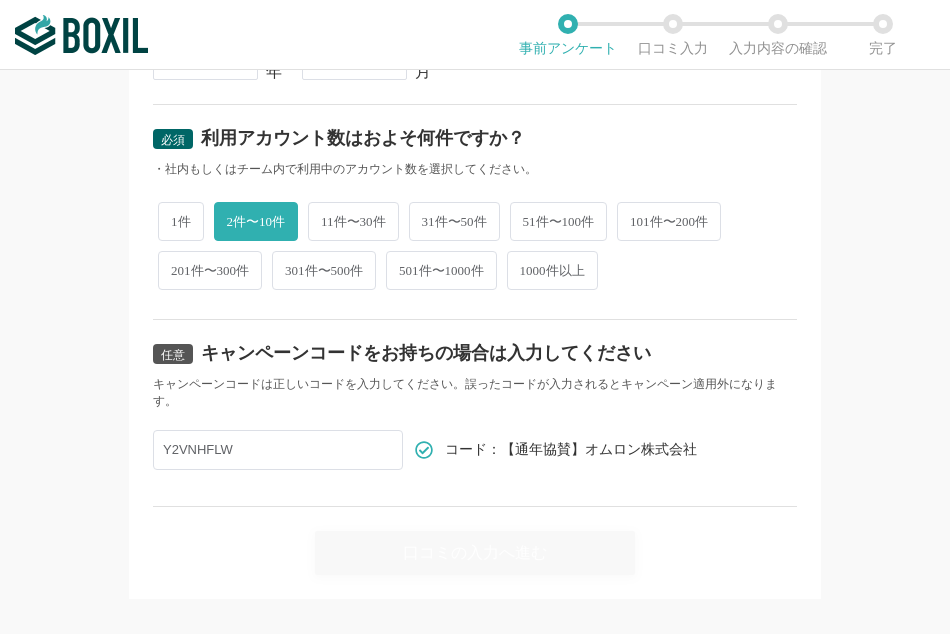 scroll, scrollTop: 982, scrollLeft: 0, axis: vertical 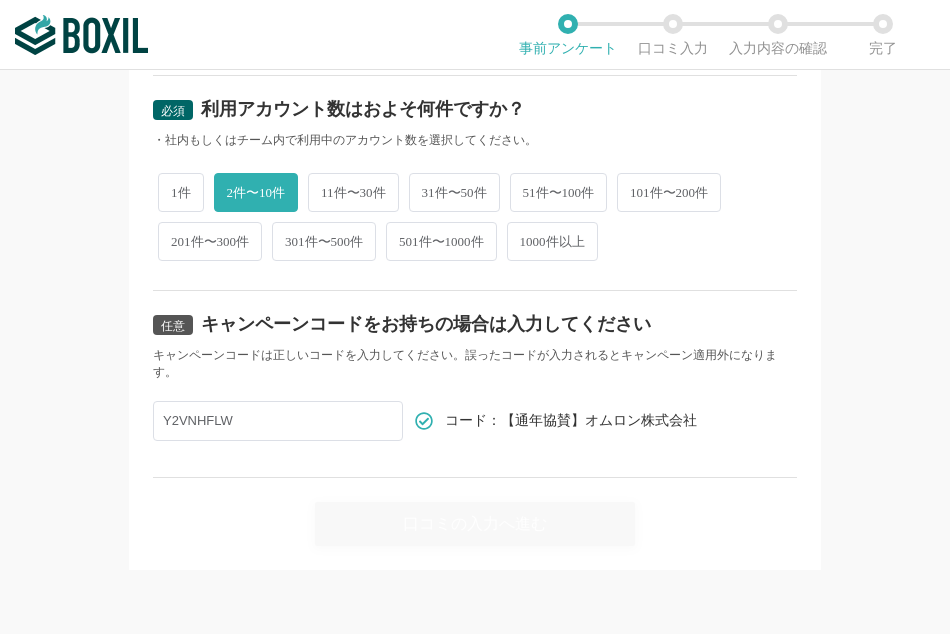 click on "任意 キャンペーンコードをお持ちの場合は入力してください キャンペーンコードは正しいコードを入力してください。誤ったコードが入力されるとキャンペーン適用外になります。 Y2VNHFLW コード：【通年協賛】オムロン株式会社" at bounding box center [475, 384] 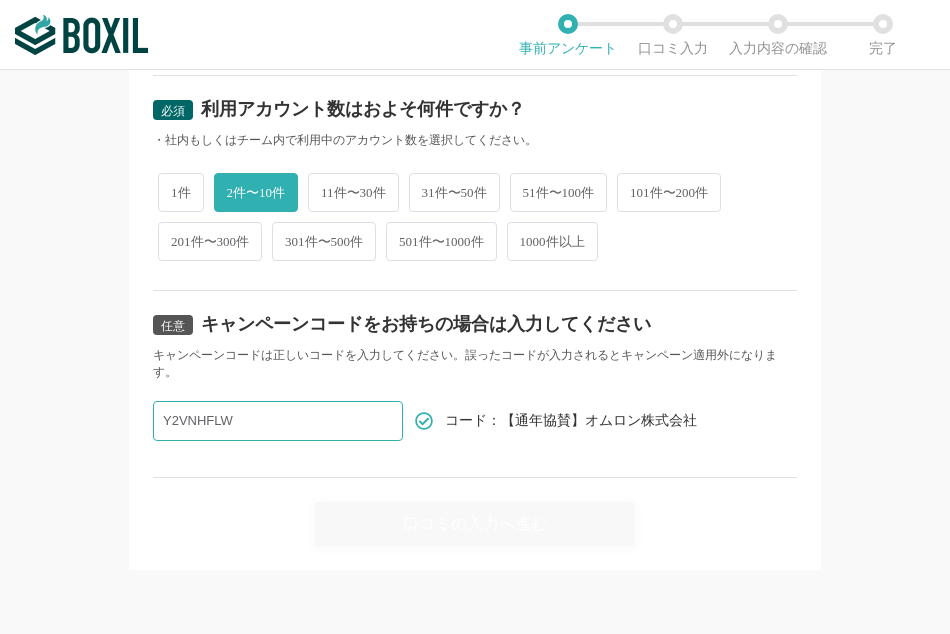 click on "Y2VNHFLW" at bounding box center [278, 421] 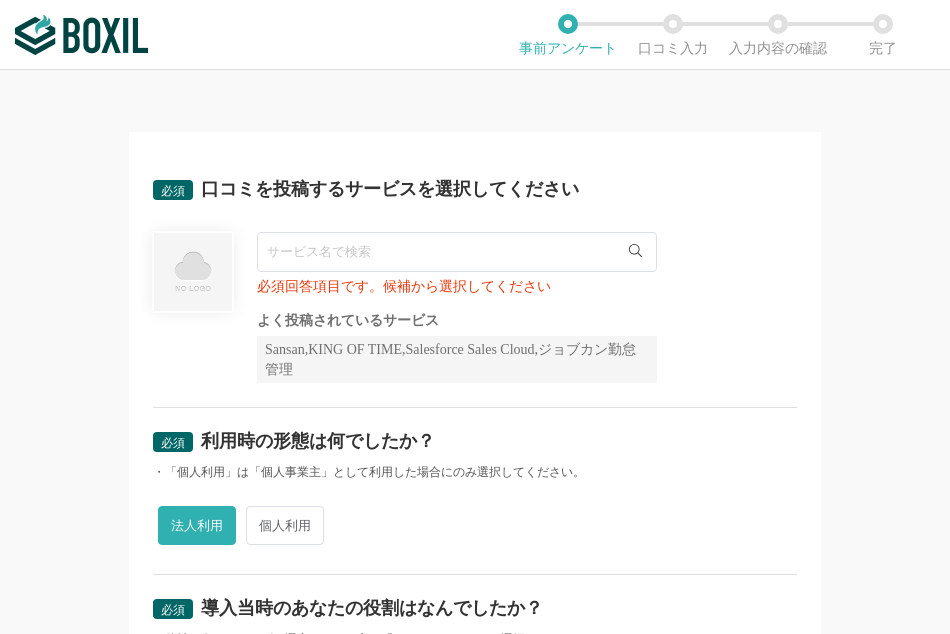 scroll, scrollTop: 0, scrollLeft: 0, axis: both 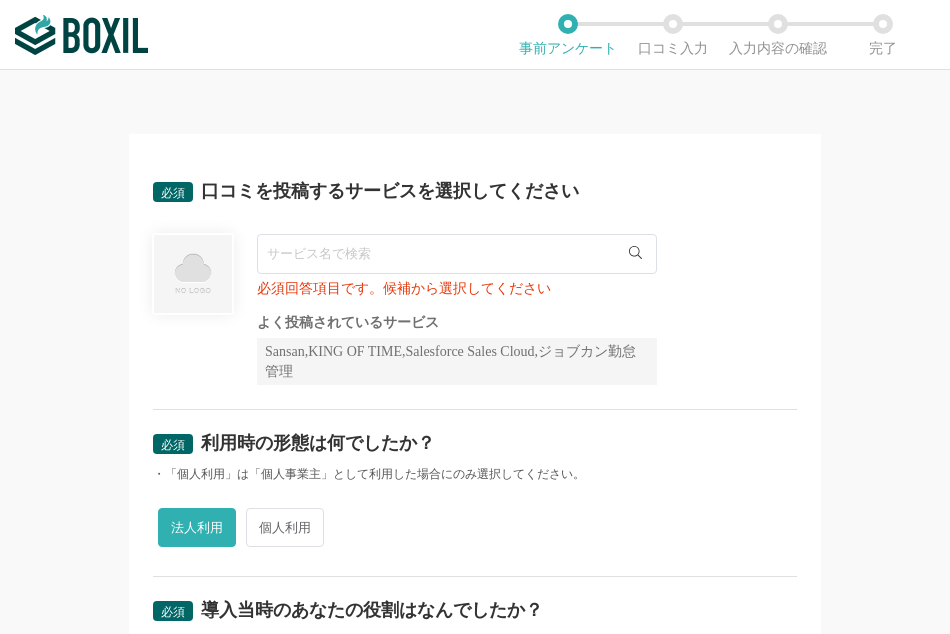 click at bounding box center [457, 254] 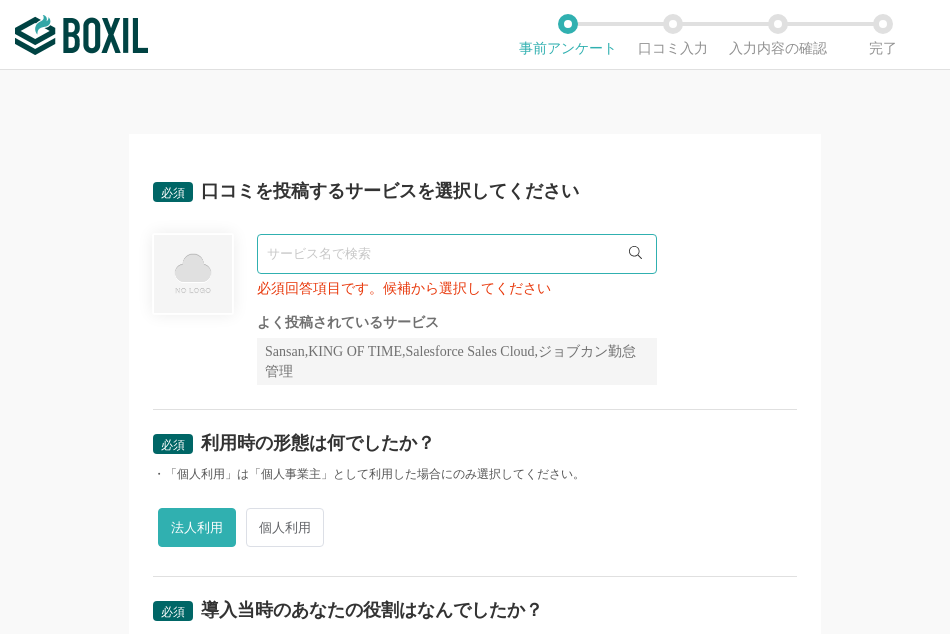 click at bounding box center (457, 254) 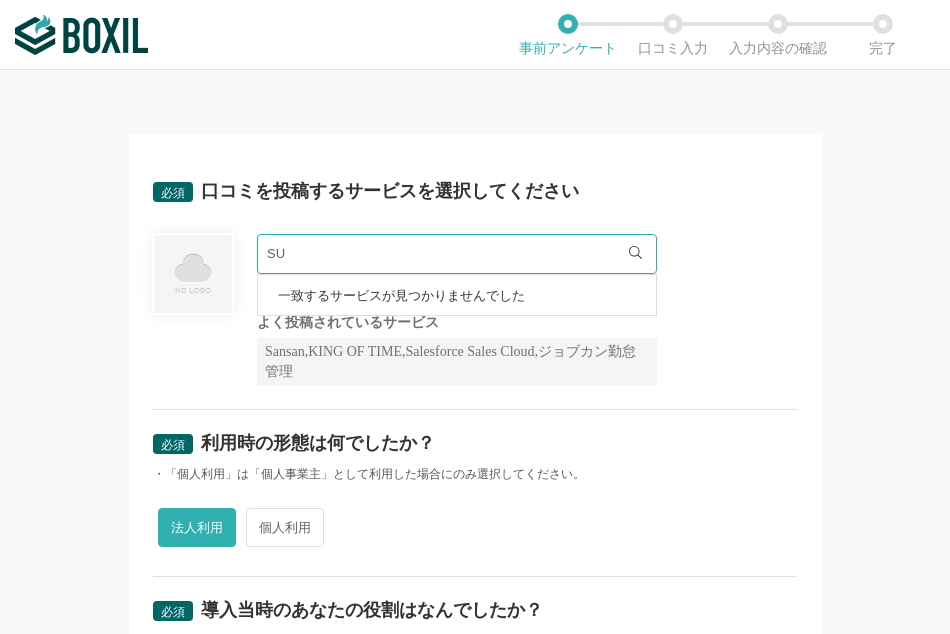 type on "S" 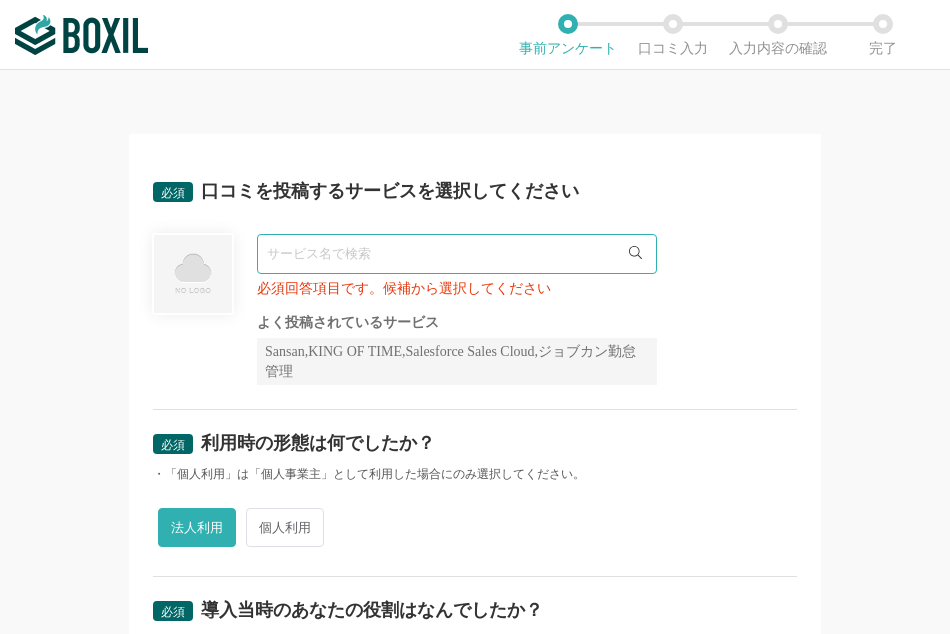 type on "お" 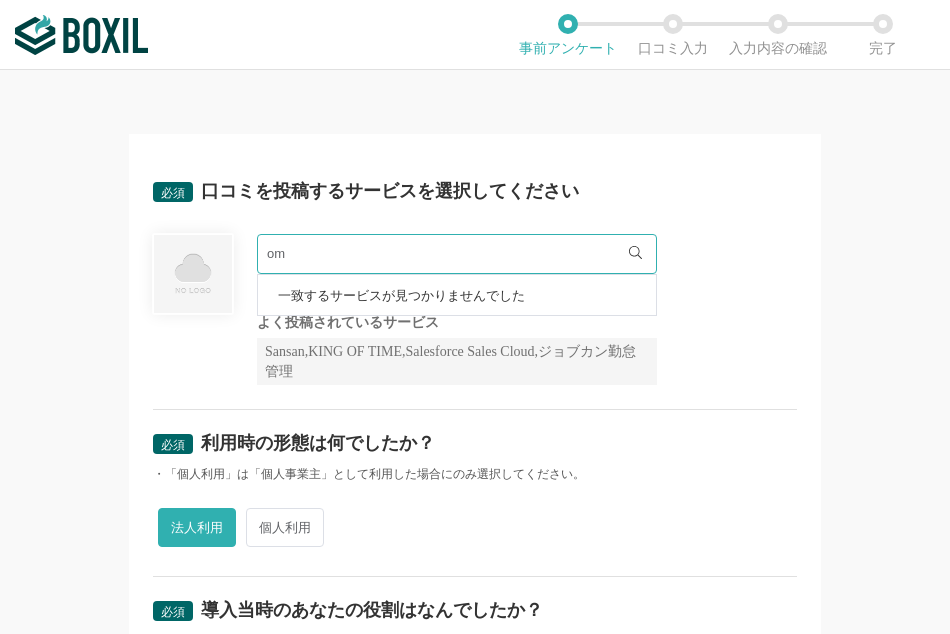 type on "o" 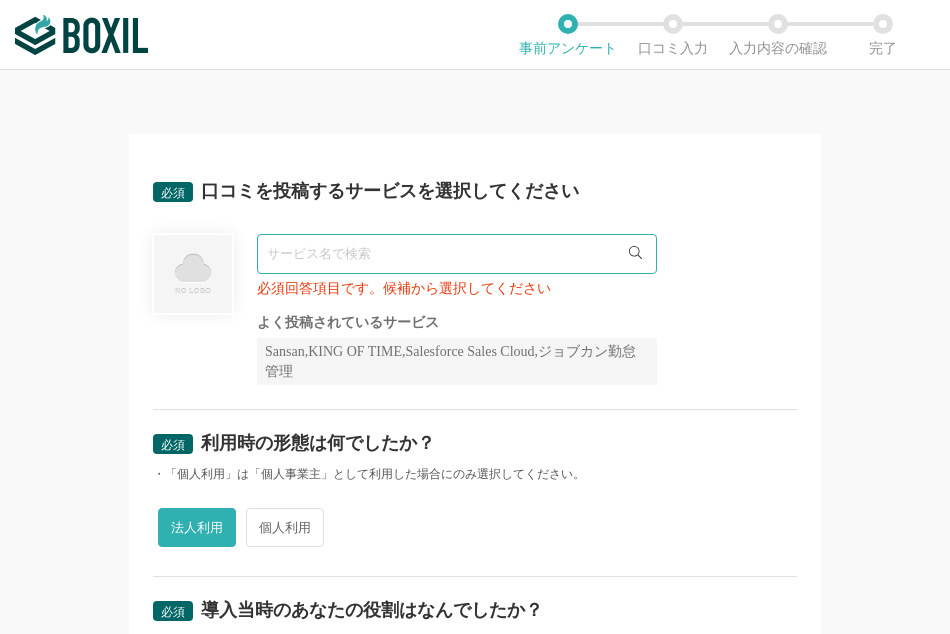 click at bounding box center (457, 254) 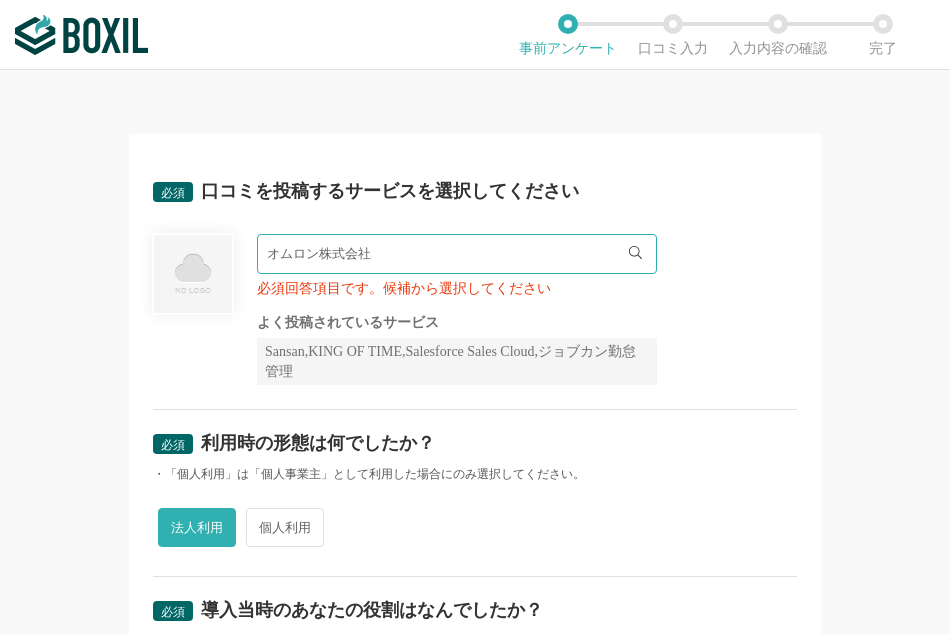 type on "オムロン株式会社" 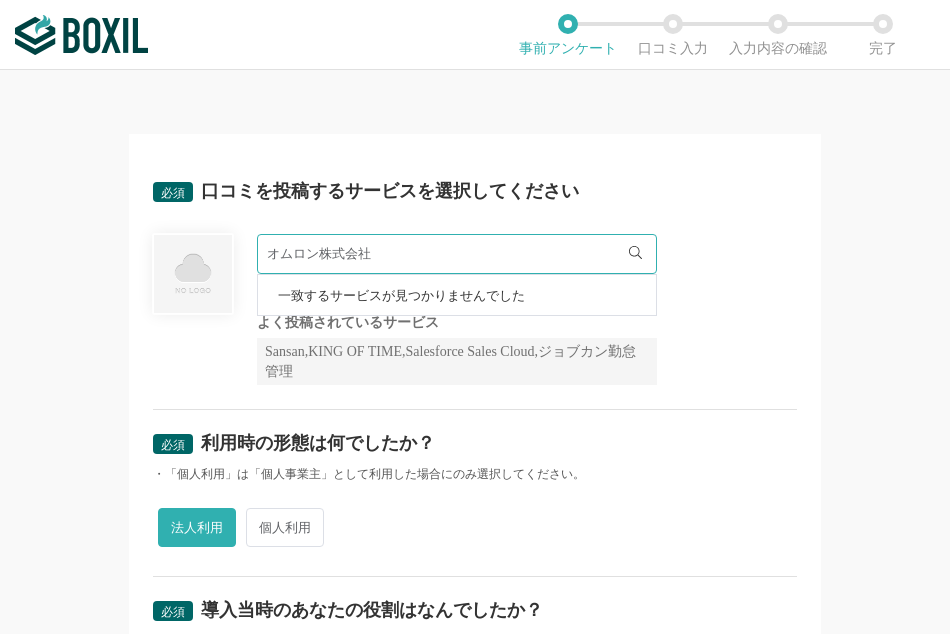 click on "オムロン株式会社" at bounding box center (457, 254) 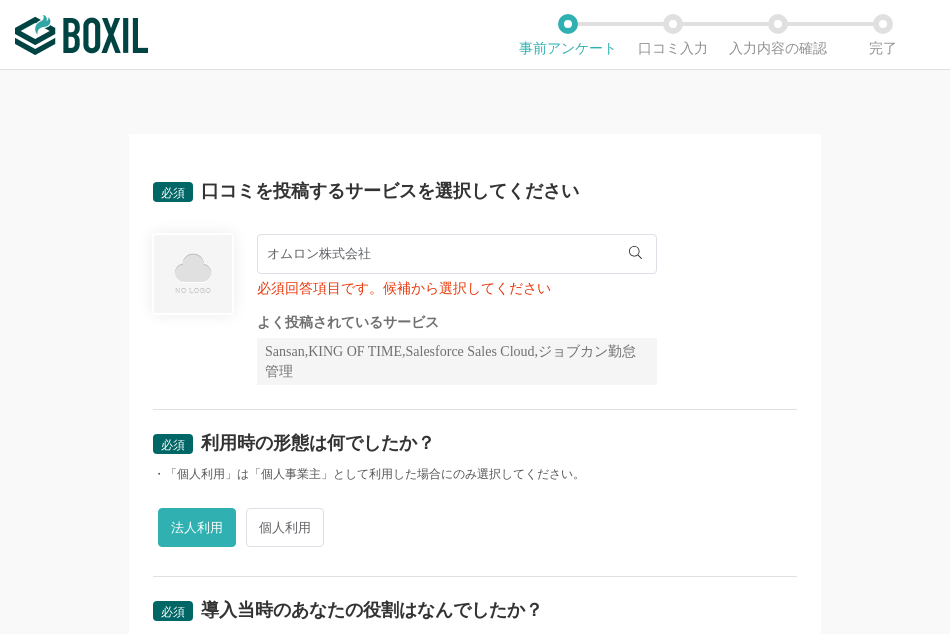 drag, startPoint x: 449, startPoint y: 257, endPoint x: 244, endPoint y: 243, distance: 205.4775 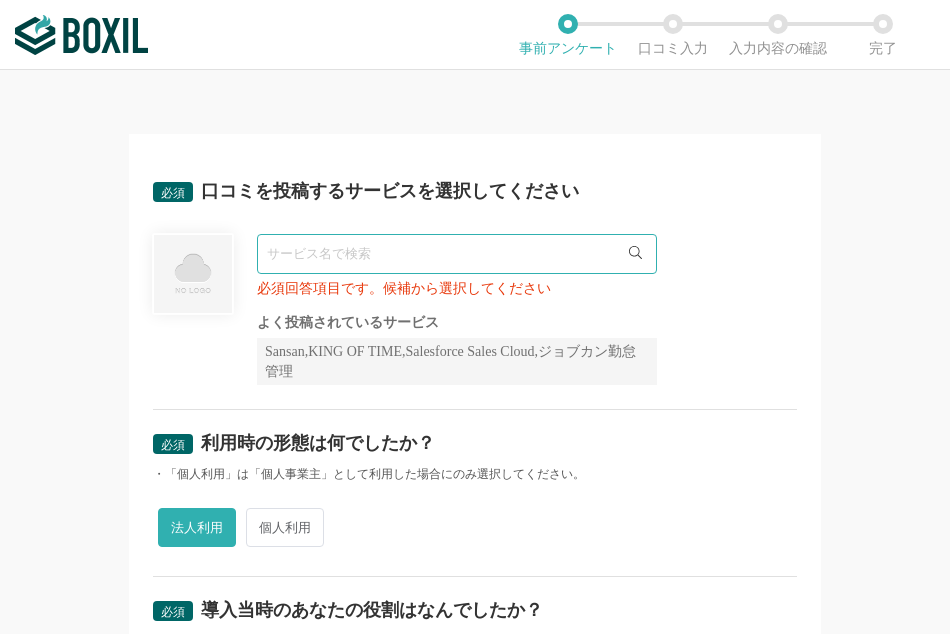 click at bounding box center [457, 254] 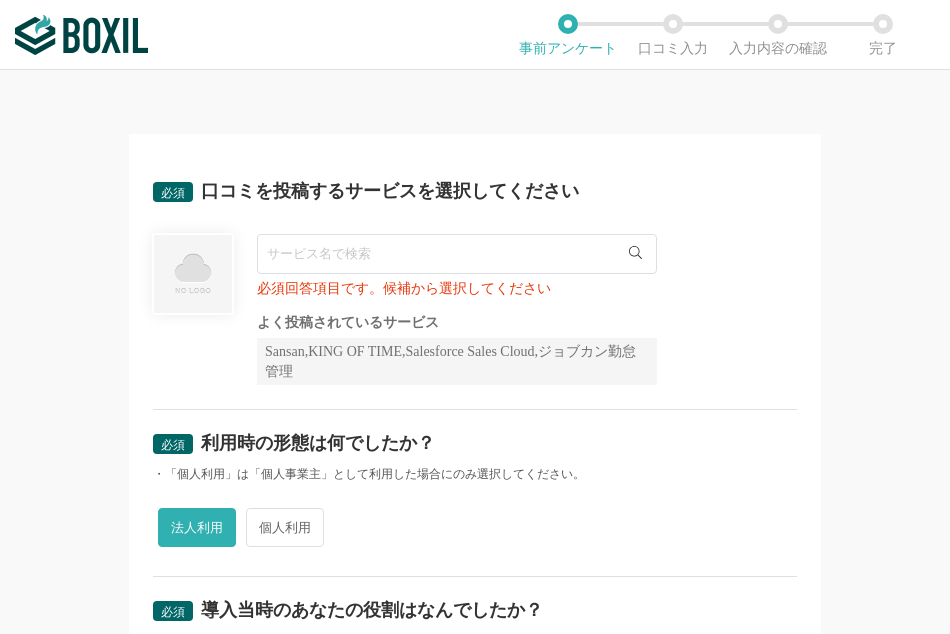 click at bounding box center (457, 254) 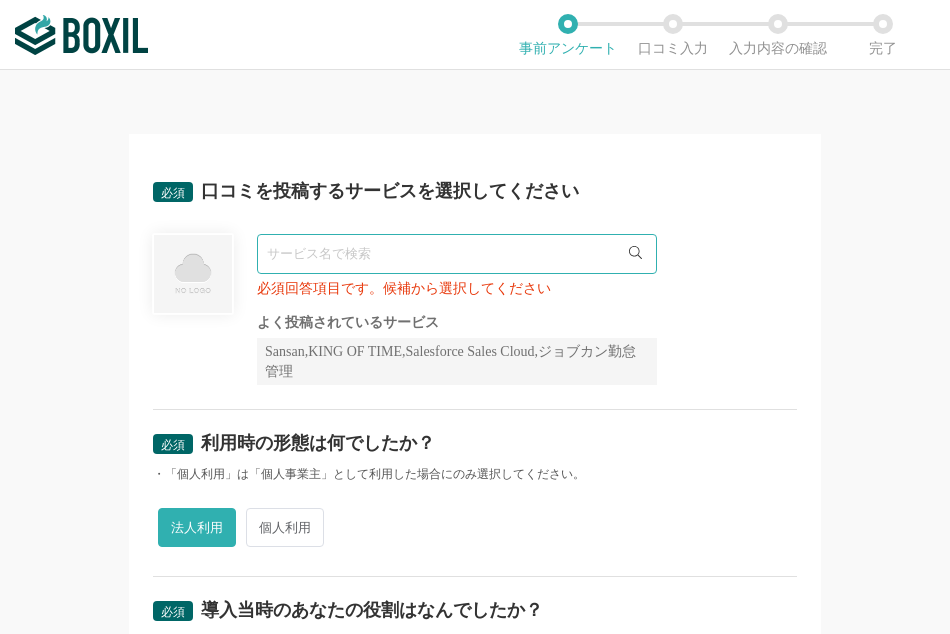 click at bounding box center [457, 254] 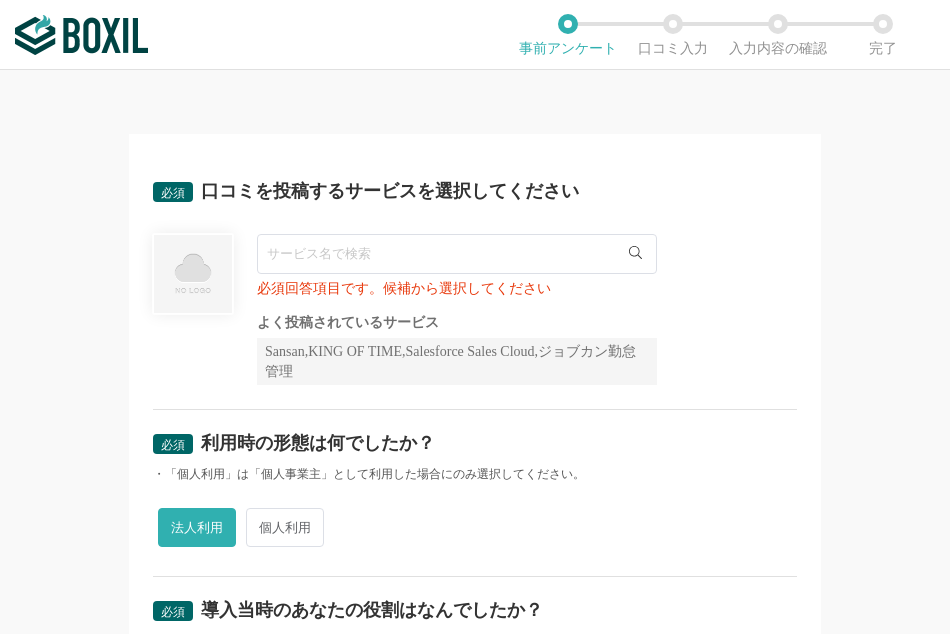 click at bounding box center [457, 254] 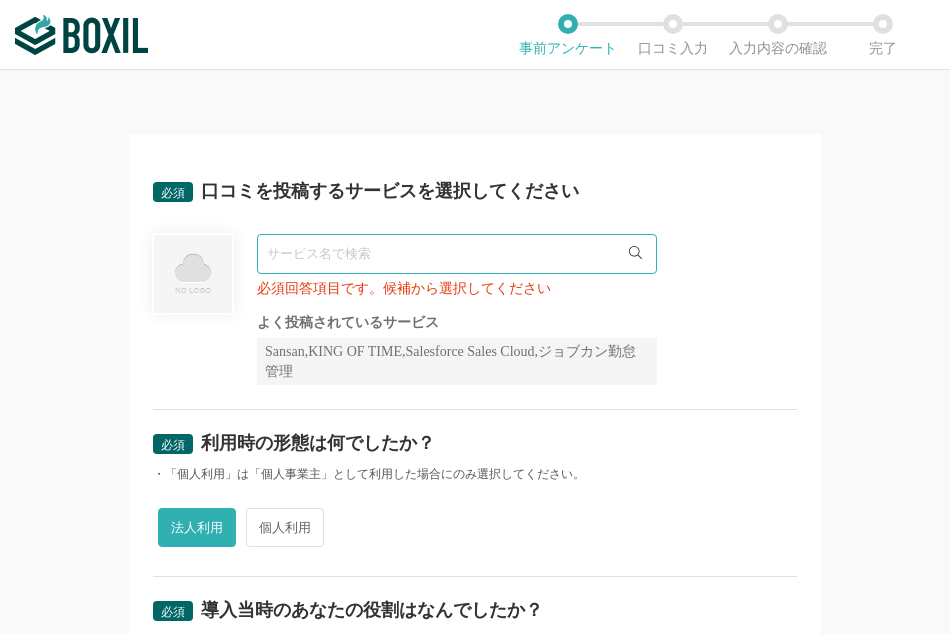 click at bounding box center (457, 254) 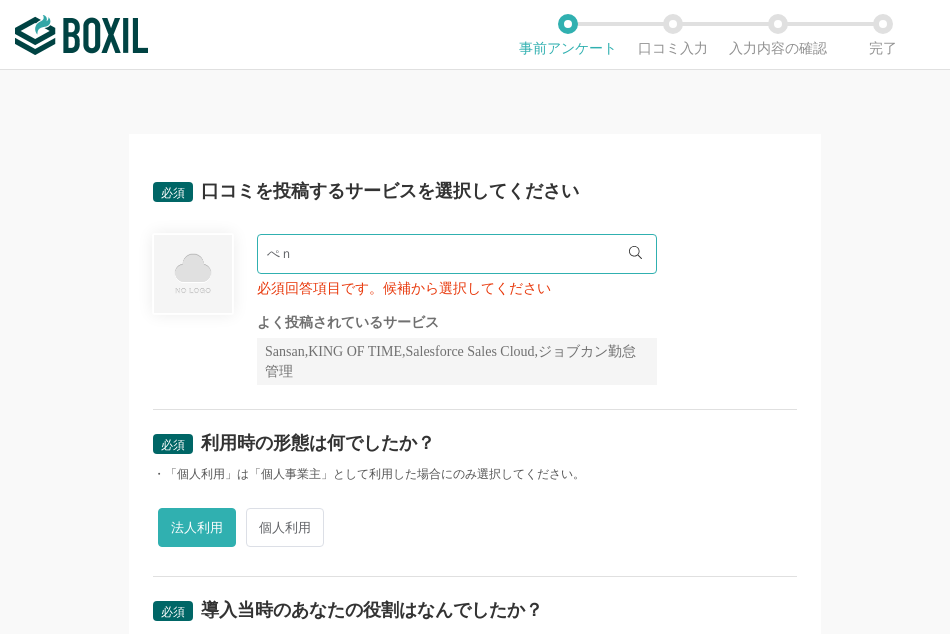 type on "ぺ" 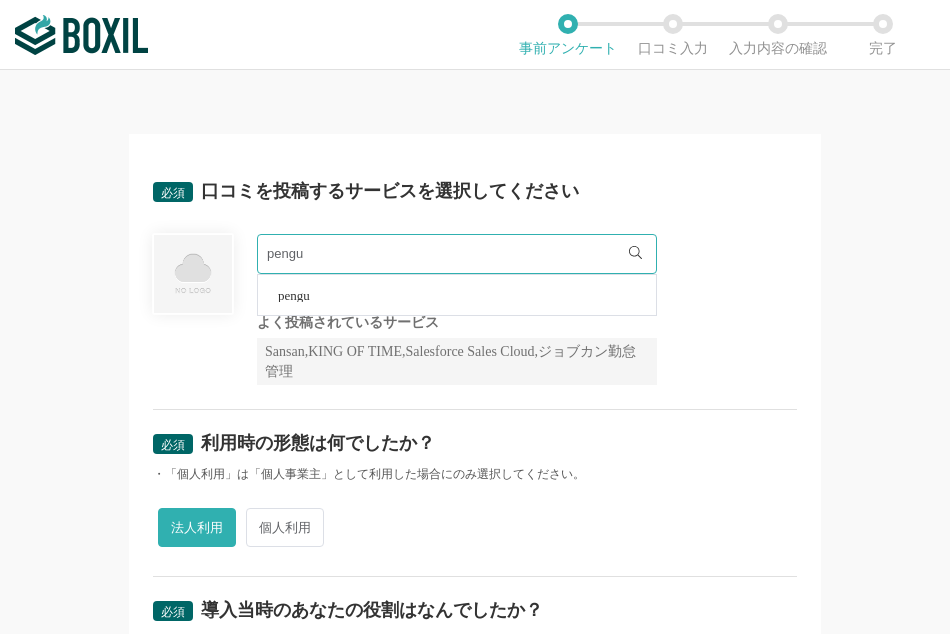 type on "pengu" 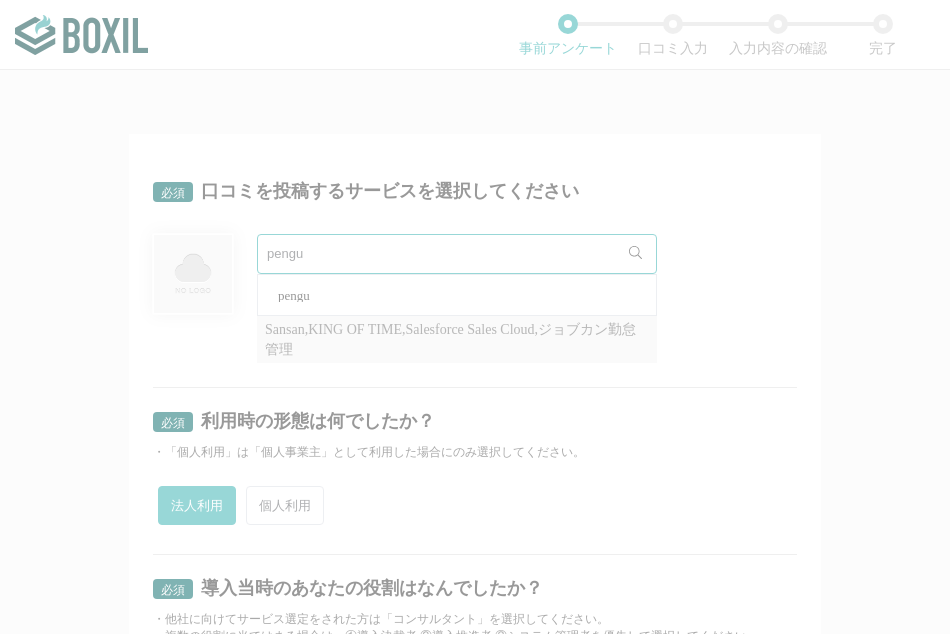 radio on "false" 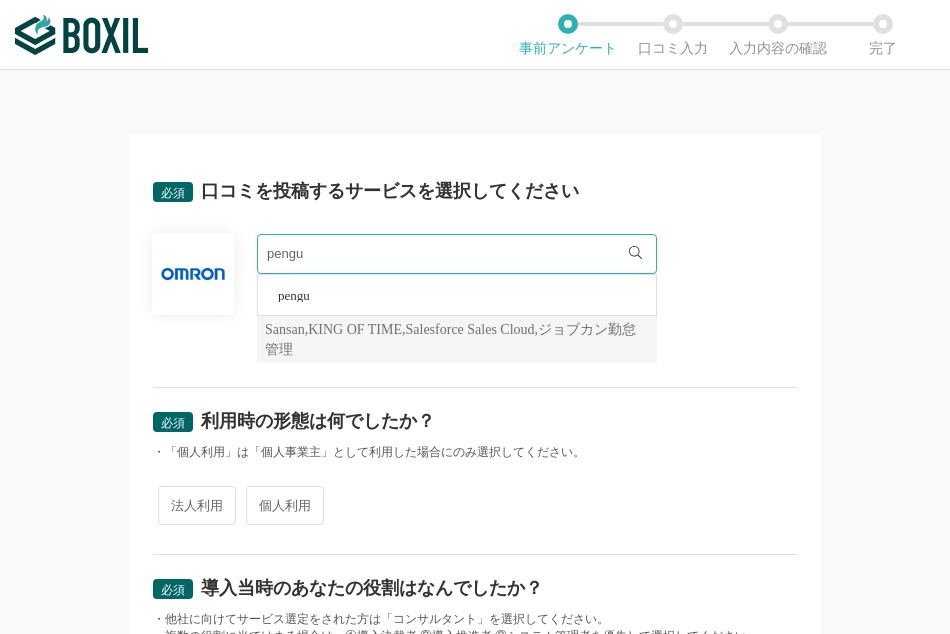 click on "必須 口コミを投稿するサービスを選択してください [PERSON_NAME] よく投稿されているサービス Sansan,KING OF TIME,Salesforce Sales Cloud,ジョブカン勤怠管理 必須 利用時の形態は何でしたか？ ・「個人利用」は「個人事業主」として利用した場合にのみ選択してください。 法人利用 個人利用 必須 導入当時のあなたの役割はなんでしたか？ ・他社に向けてサービス選定をされた方は「コンサルタント」を選択してください。 ・複数の役割に当てはまる場合は、①導入決裁者 ②導入推進者 ③システム管理者を優先して選択してください。 ユーザー システム管理者 導入推進者 導入決裁者 コンサルタント 必須 サービスの利用状況をご回答ください 利用中 現在は利用していない 必須 サービスの利用期間 20[DATE]0[DATE]0[DATE]0[DATE]0[DATE]0[DATE]0[DATE]0[DATE]0[DATE]0[DATE]0[DATE]0[DATE]7 01 02 03 04 05 06 07 08" at bounding box center [475, 833] 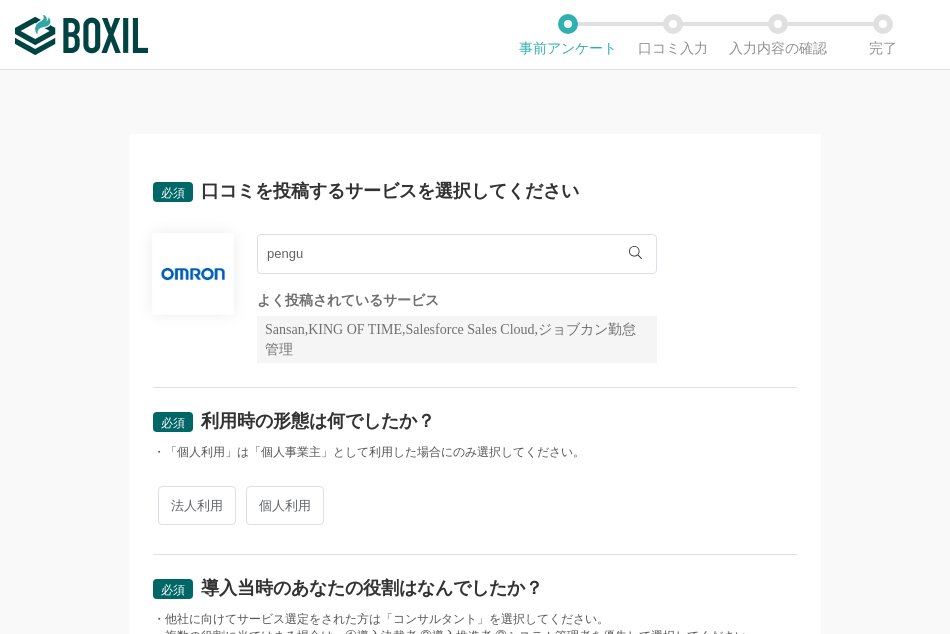 click on "法人利用" at bounding box center (197, 505) 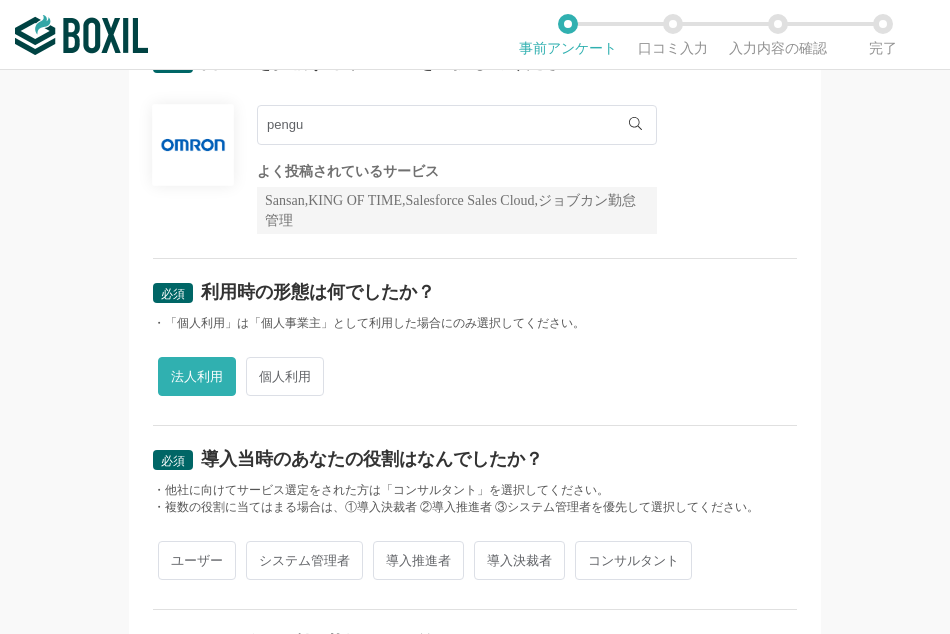 scroll, scrollTop: 400, scrollLeft: 0, axis: vertical 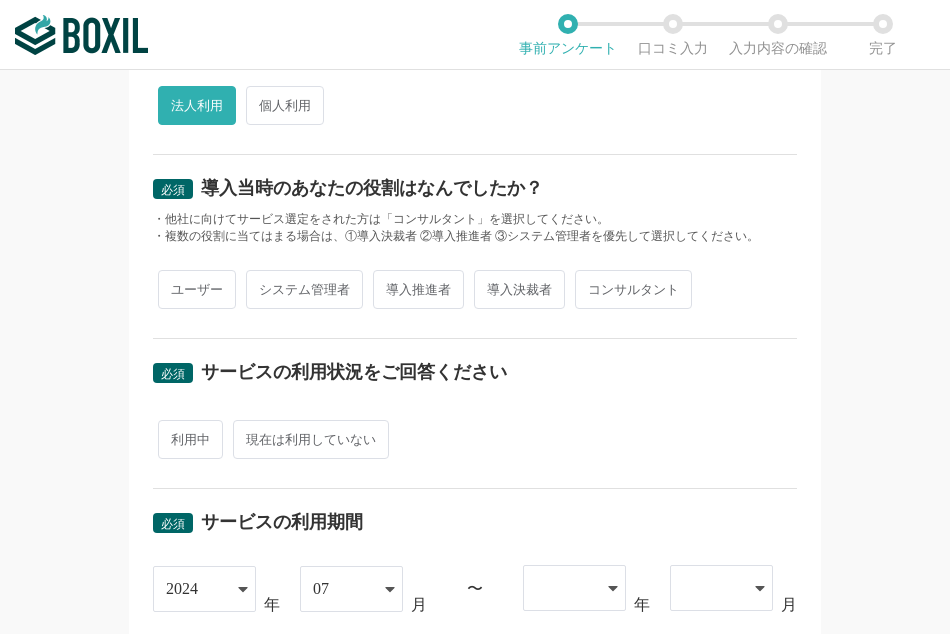 click on "ユーザー" at bounding box center (197, 289) 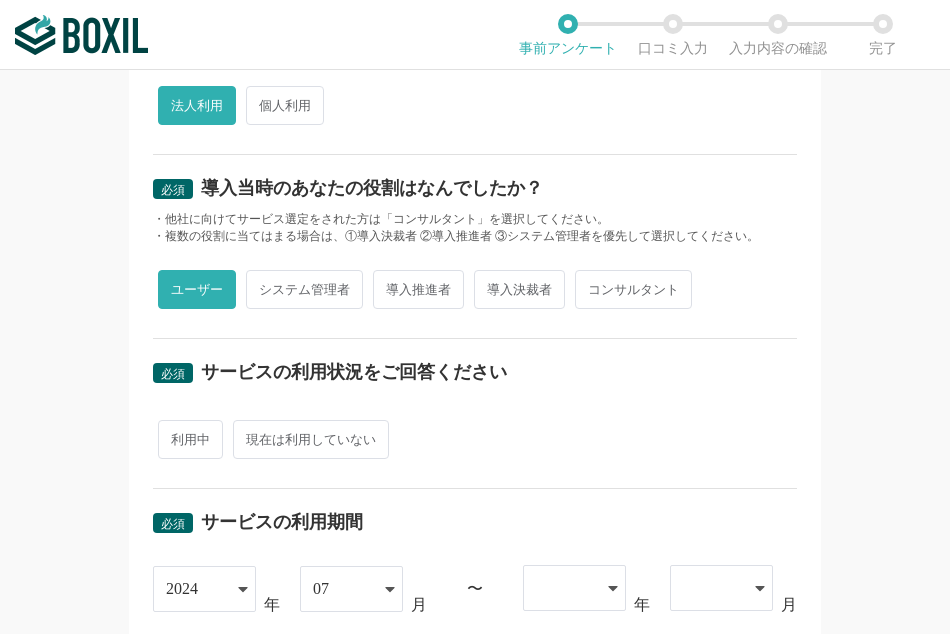 click on "利用中" at bounding box center (190, 439) 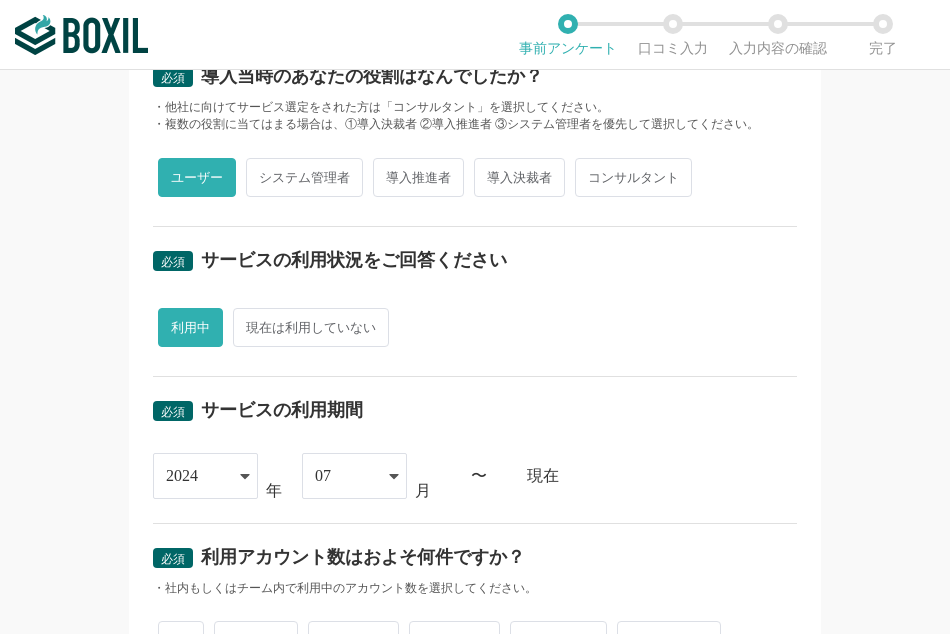 scroll, scrollTop: 800, scrollLeft: 0, axis: vertical 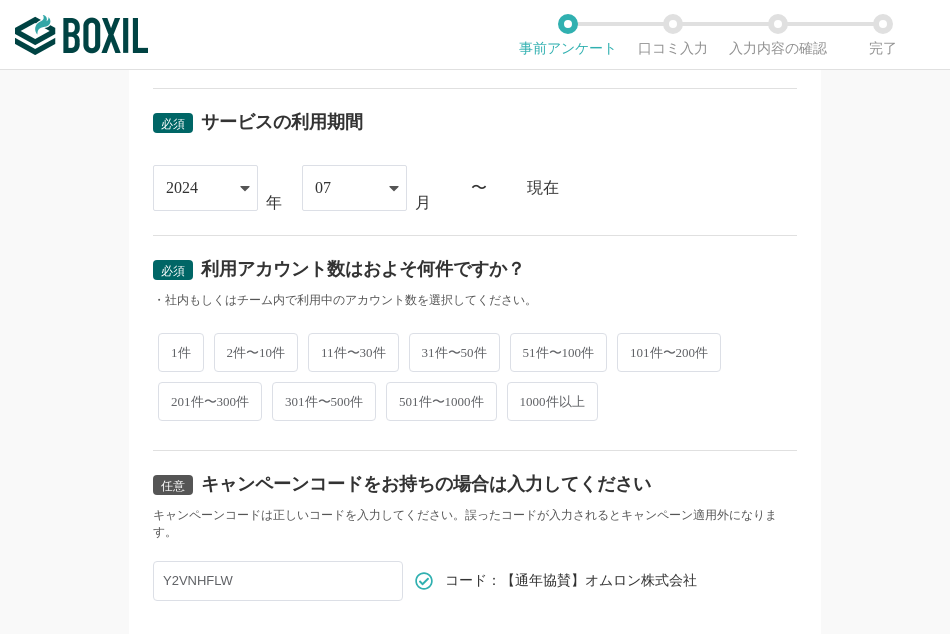 click on "2件〜10件" at bounding box center [256, 352] 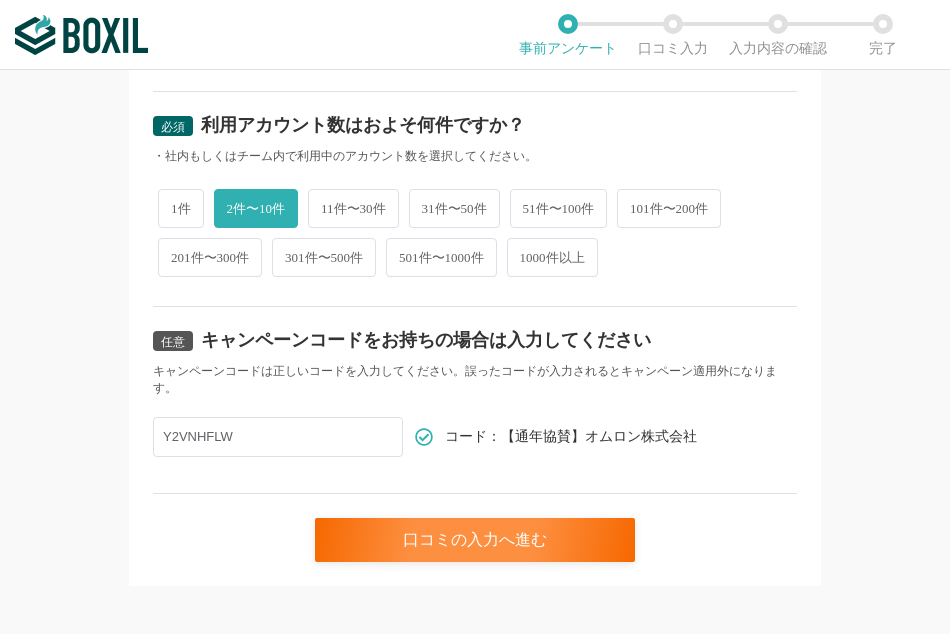 scroll, scrollTop: 960, scrollLeft: 0, axis: vertical 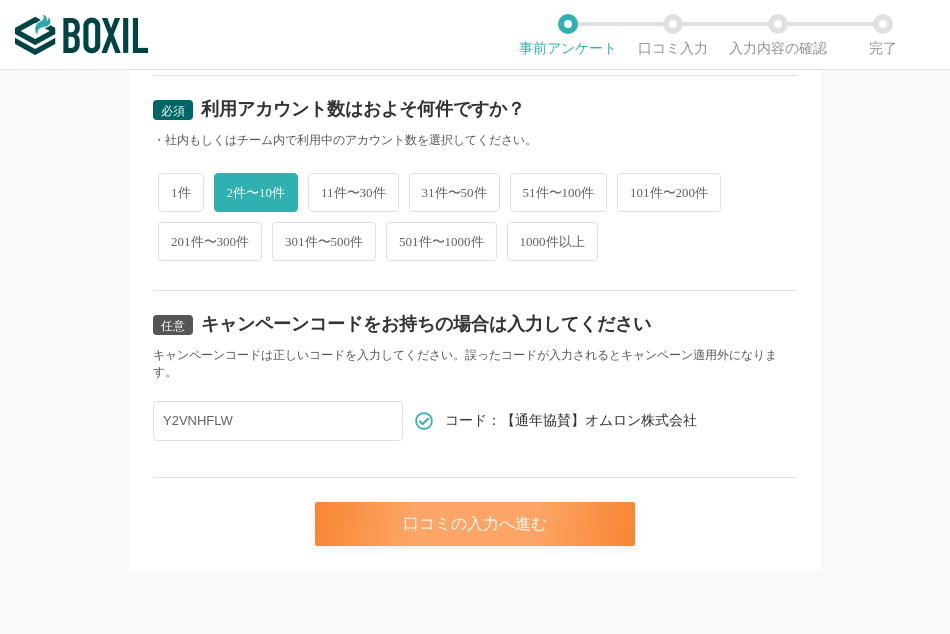 click on "口コミの入力へ進む" at bounding box center (475, 524) 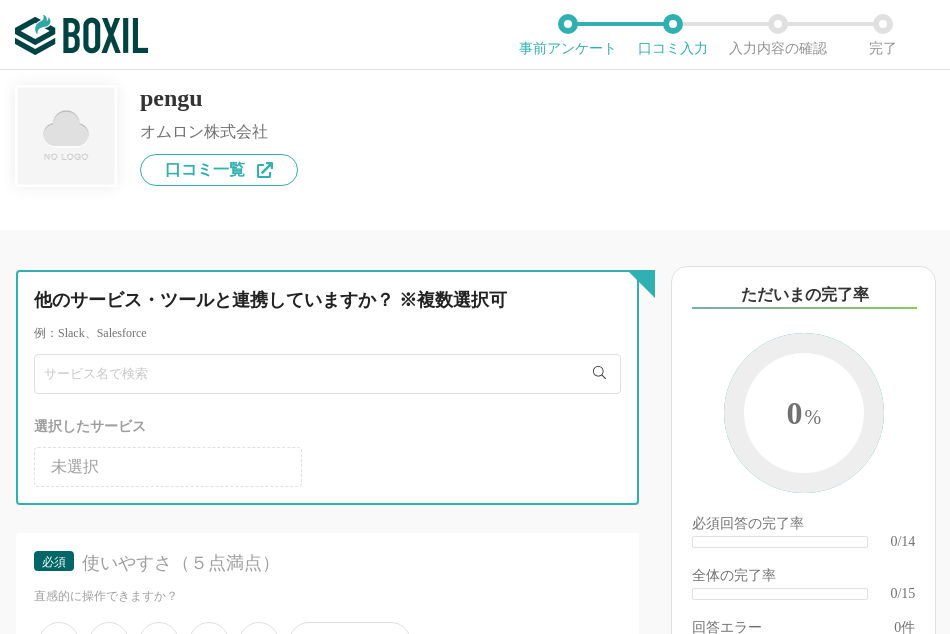 click at bounding box center (327, 374) 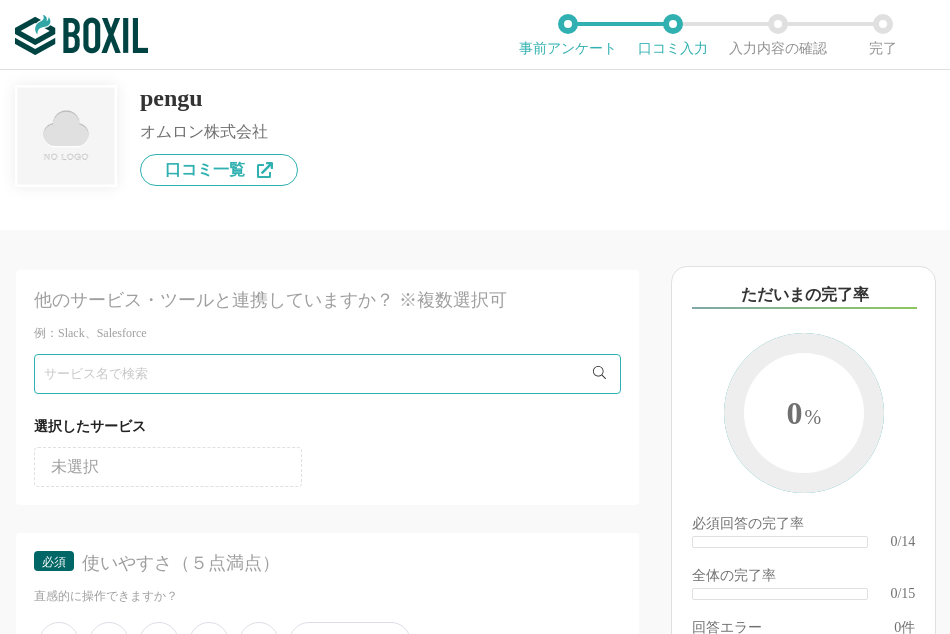 click on "未選択" at bounding box center (168, 467) 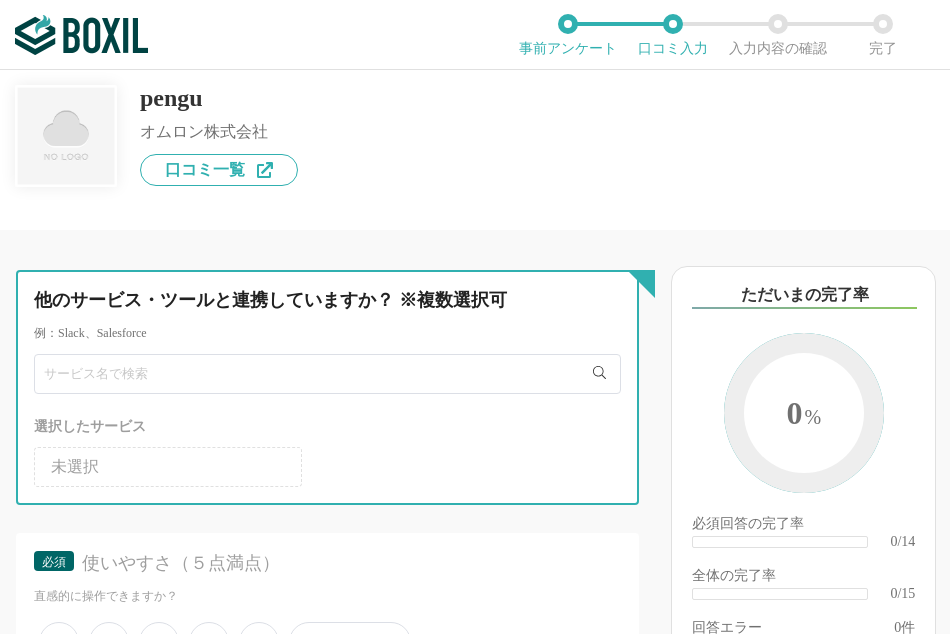 click at bounding box center [327, 374] 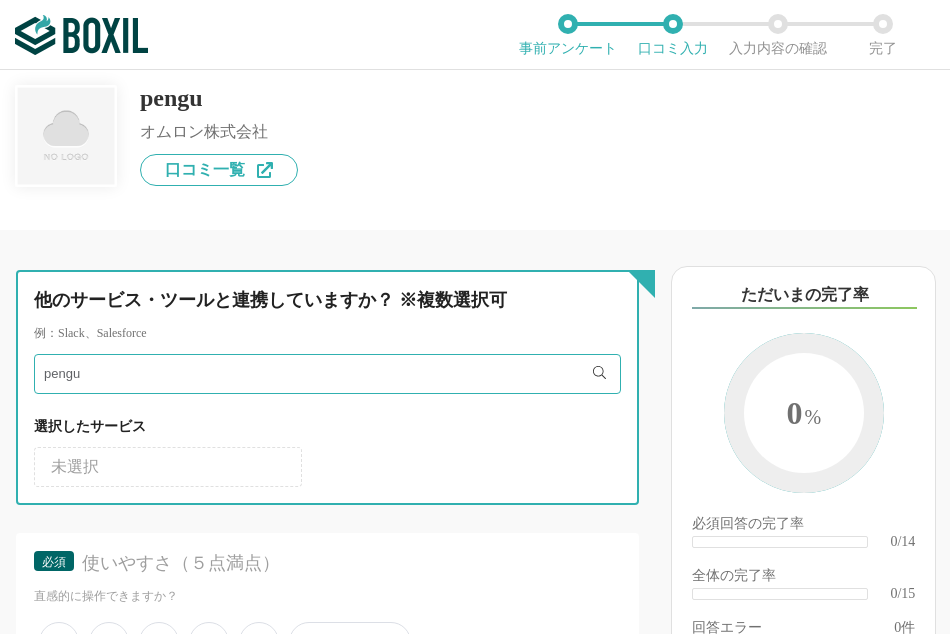 type on "pengu" 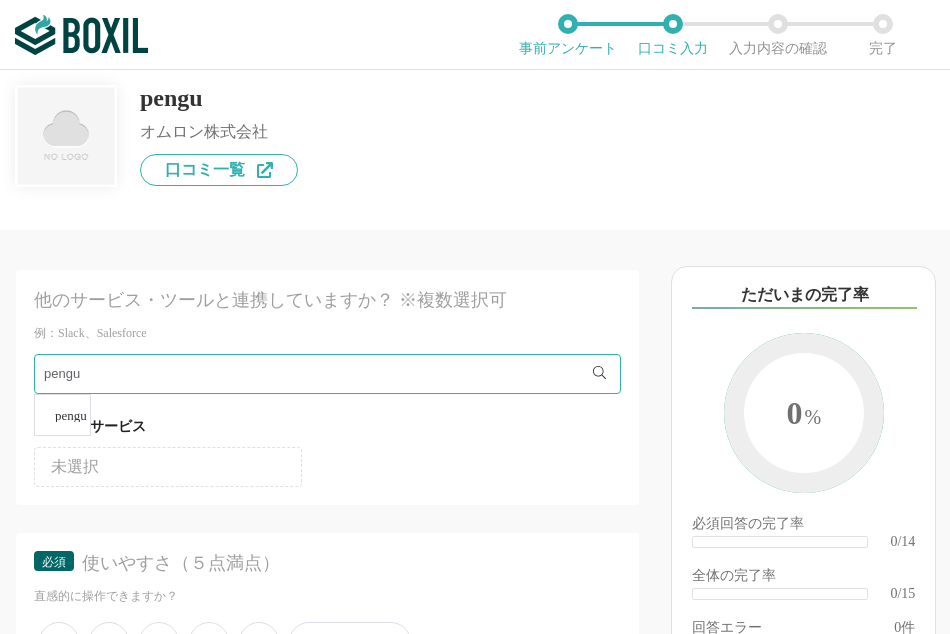 click on "pengu" at bounding box center (71, 415) 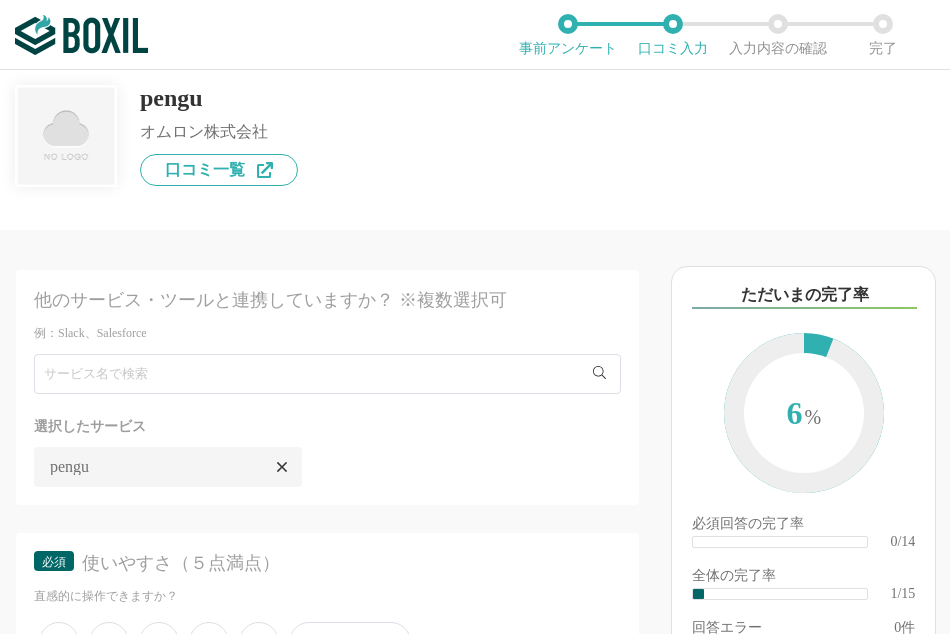 click on "pengu" at bounding box center (168, 467) 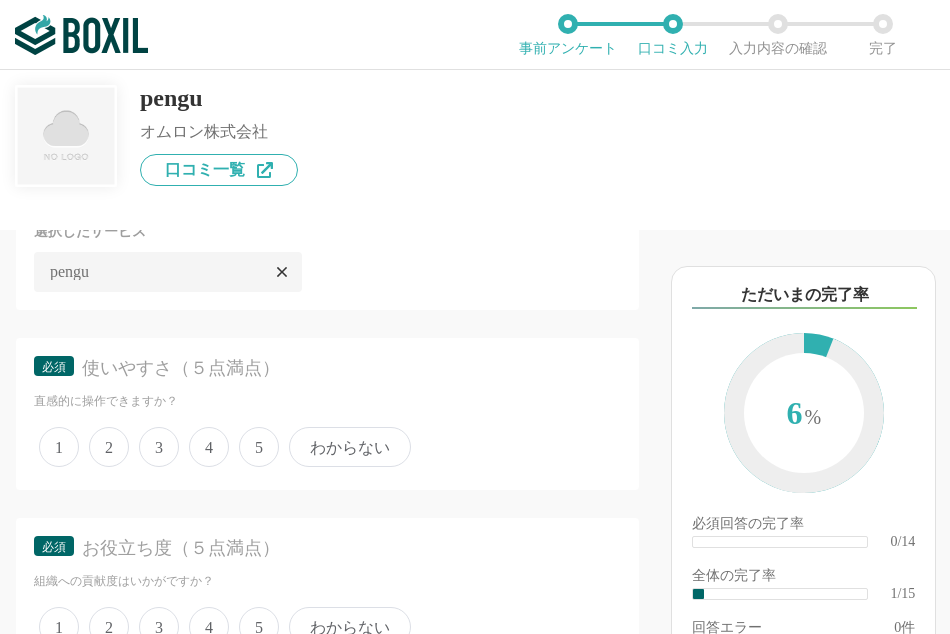 scroll, scrollTop: 200, scrollLeft: 0, axis: vertical 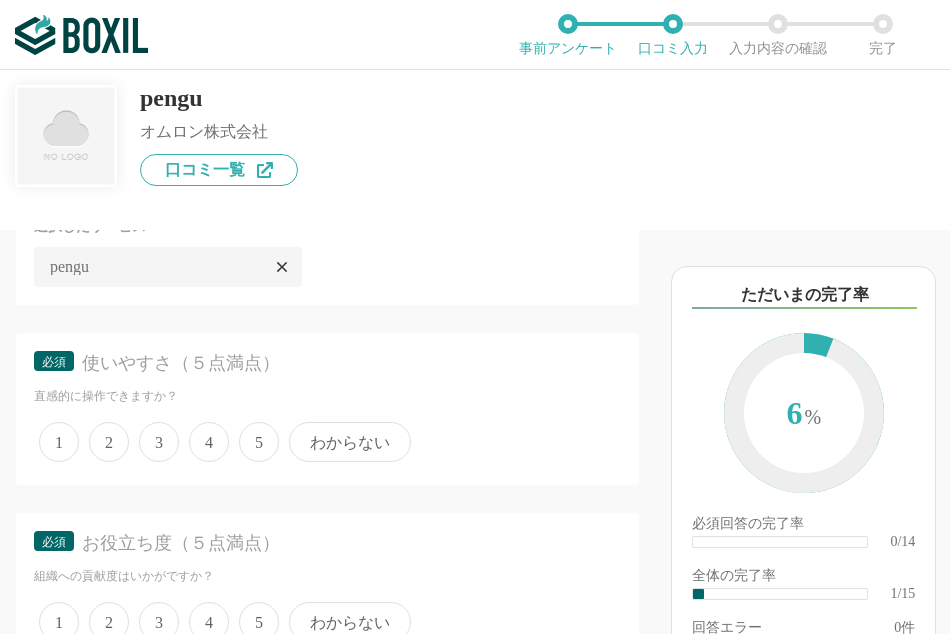 click on "5" at bounding box center (259, 442) 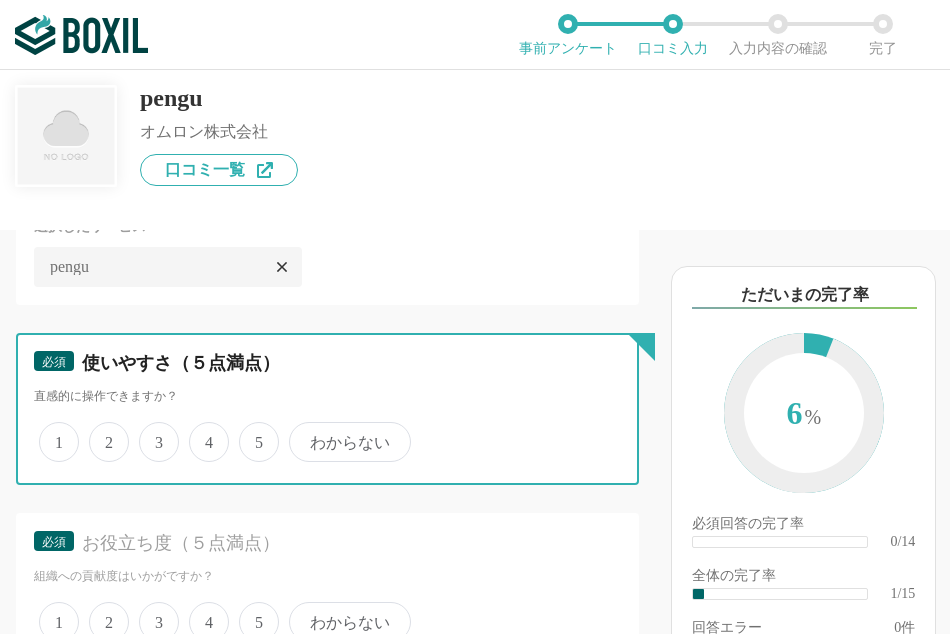 click on "5" at bounding box center (250, 431) 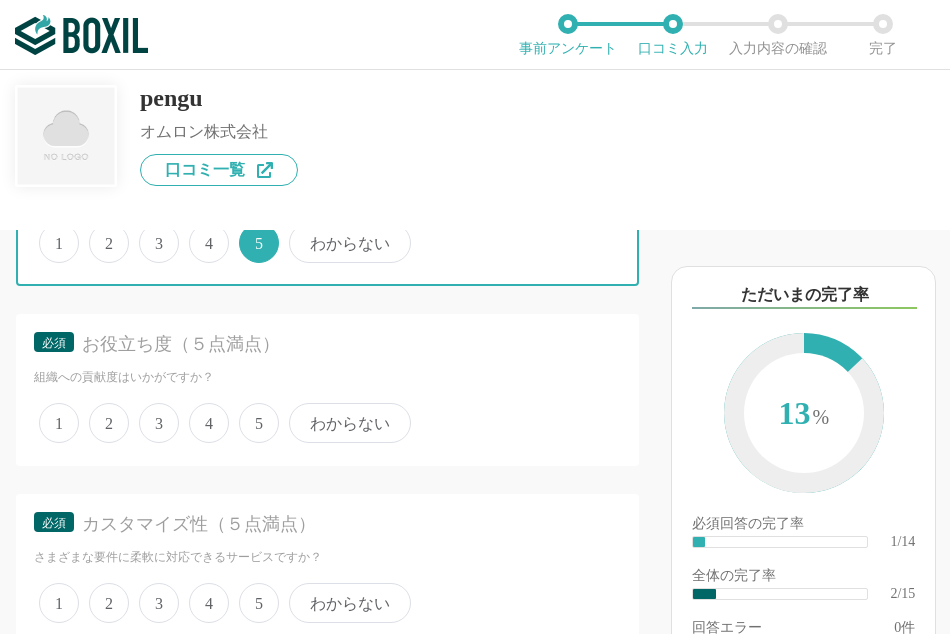 scroll, scrollTop: 400, scrollLeft: 0, axis: vertical 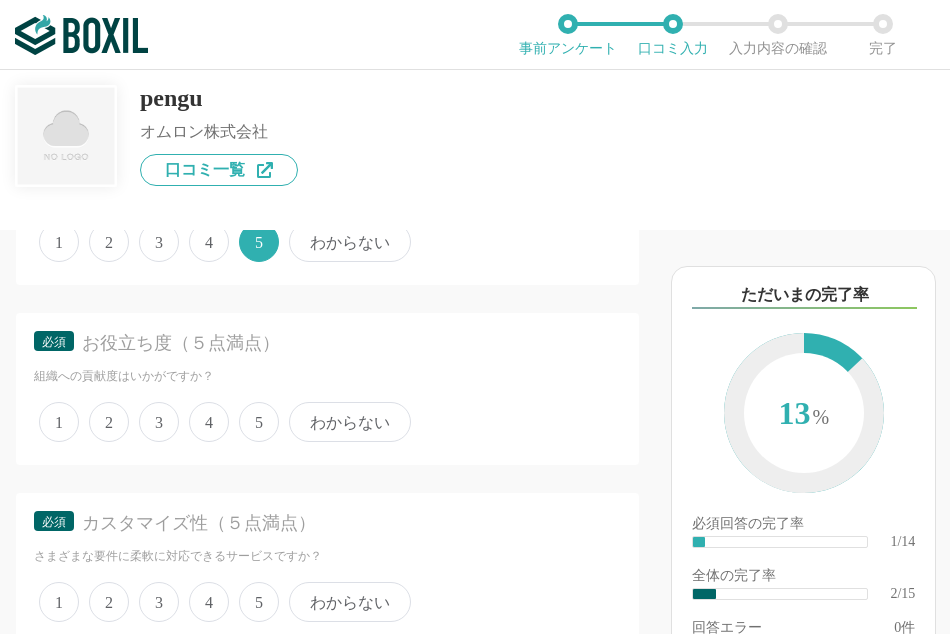 click on "5" at bounding box center [259, 422] 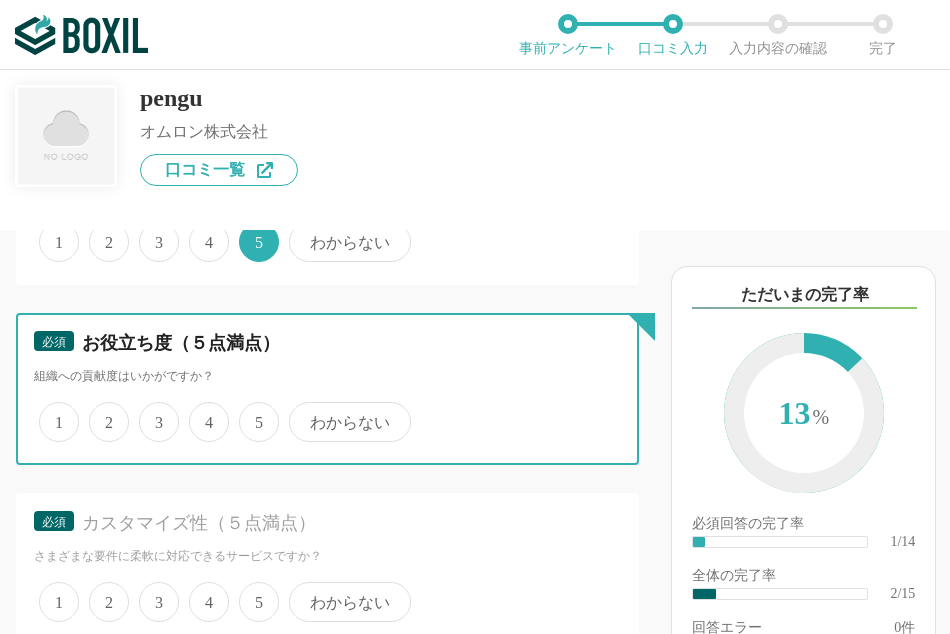 click on "5" at bounding box center (250, 411) 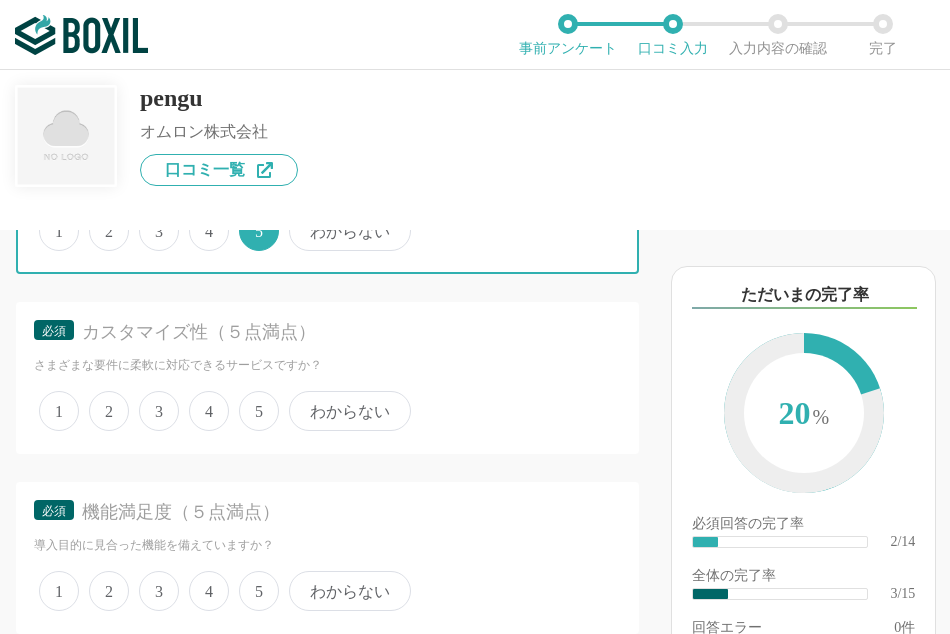 scroll, scrollTop: 600, scrollLeft: 0, axis: vertical 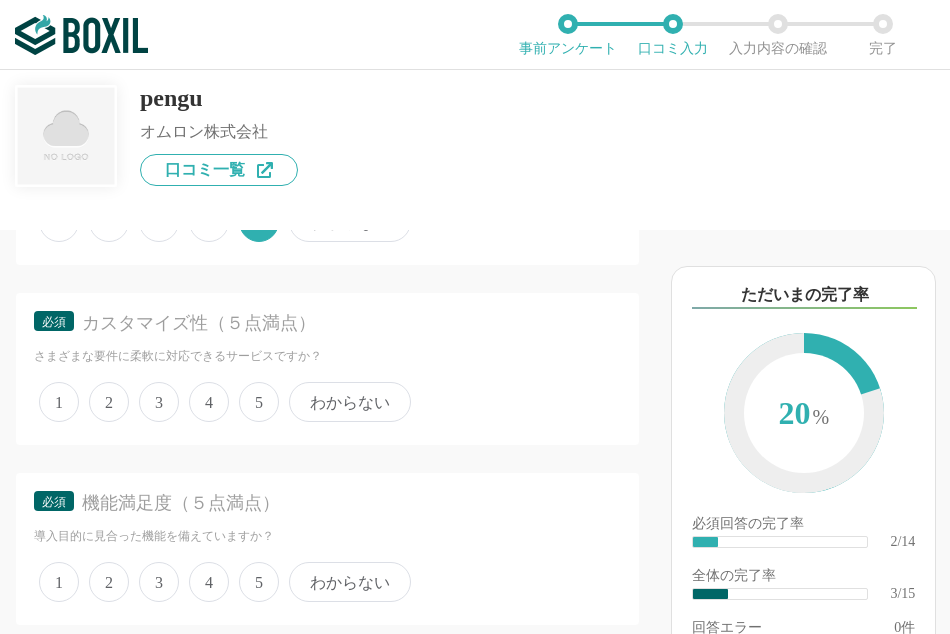 click on "5" at bounding box center (259, 402) 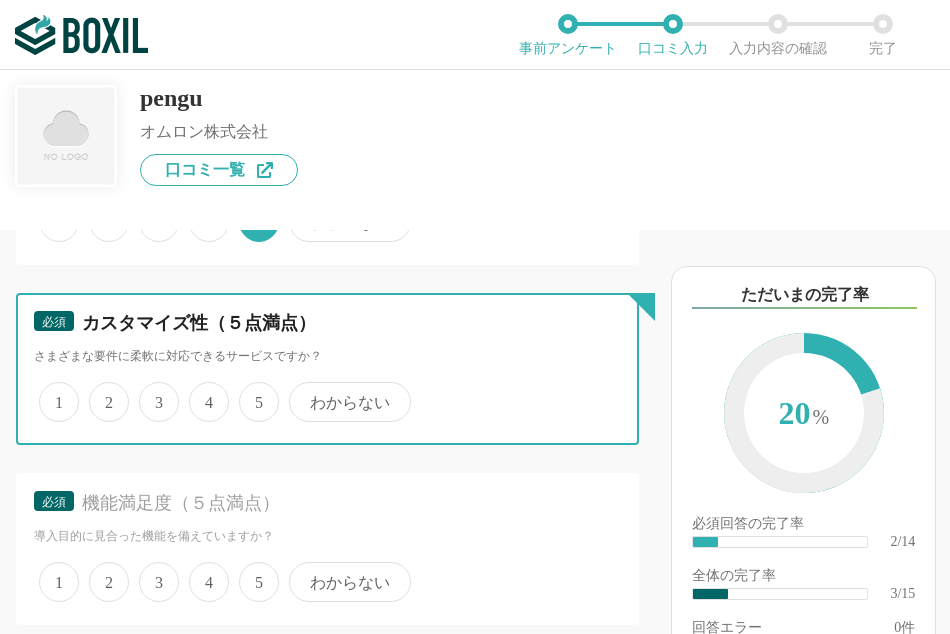 click on "5" at bounding box center [250, 391] 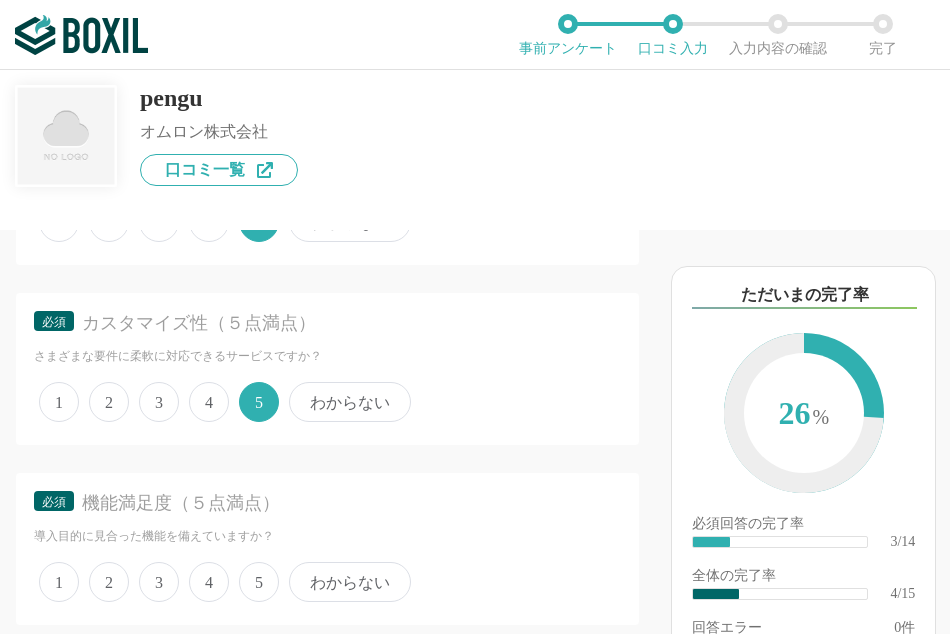 drag, startPoint x: 259, startPoint y: 543, endPoint x: 260, endPoint y: 553, distance: 10.049875 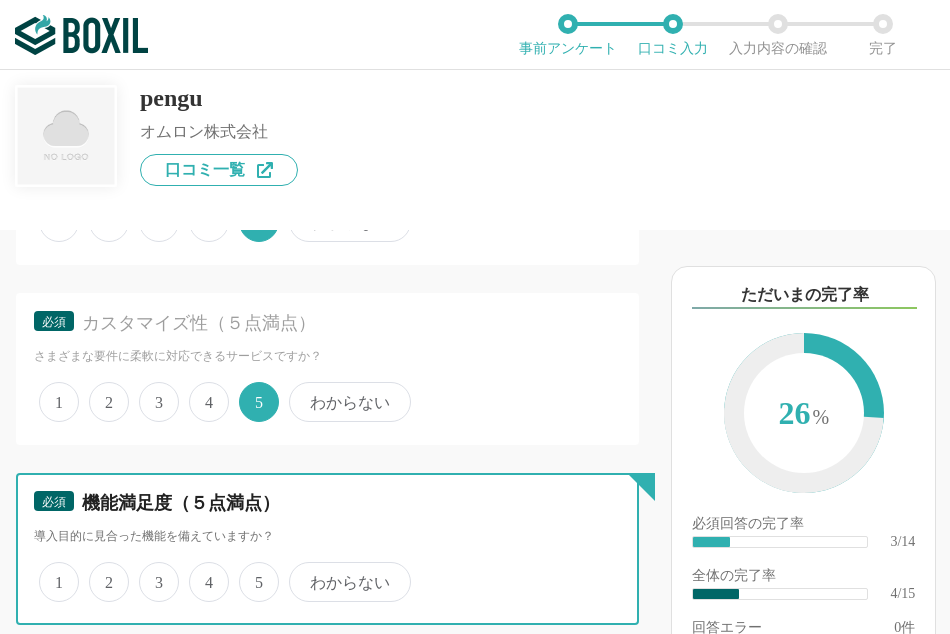click on "5" at bounding box center [250, 571] 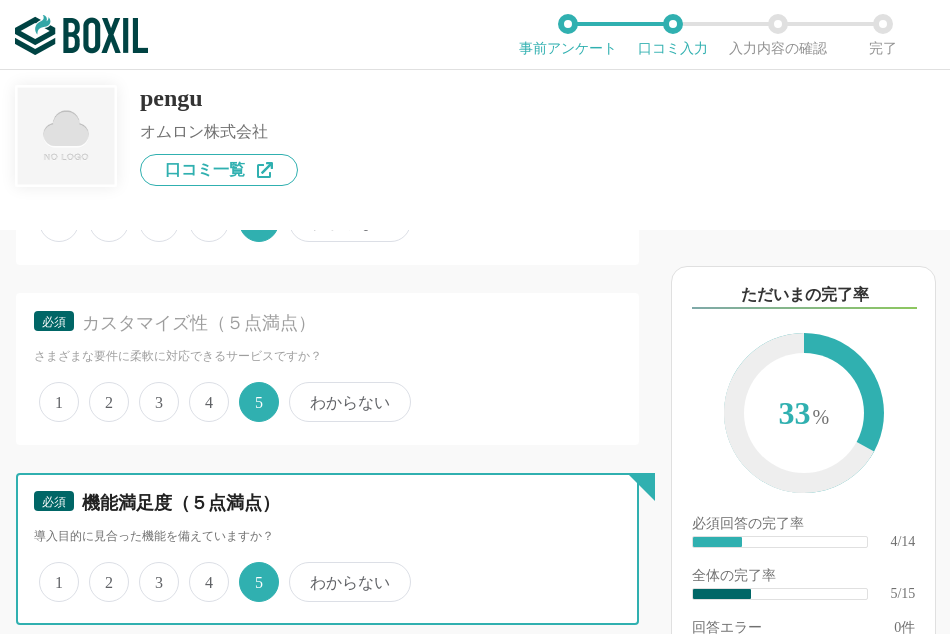 scroll, scrollTop: 900, scrollLeft: 0, axis: vertical 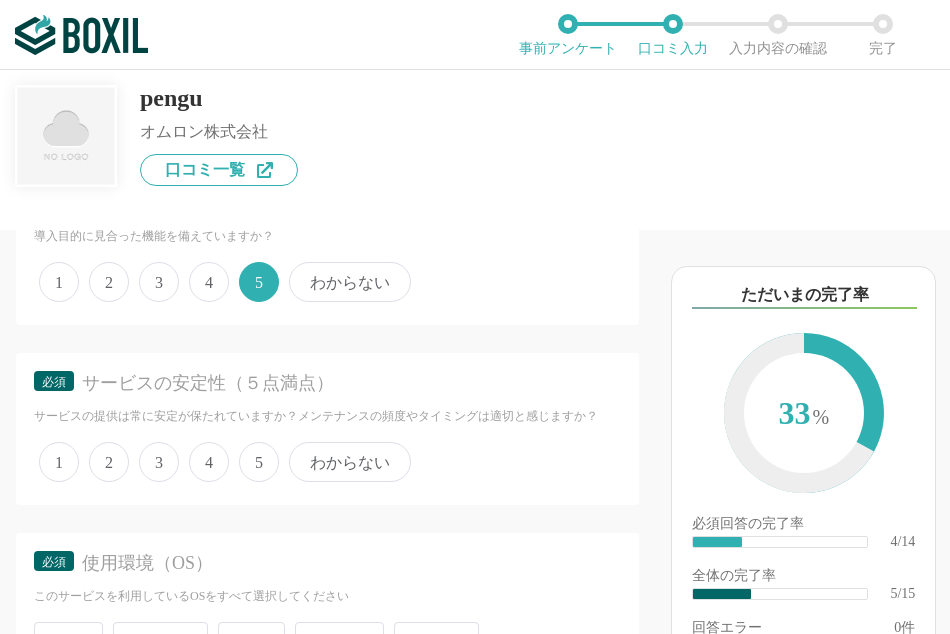 click on "5" at bounding box center [259, 462] 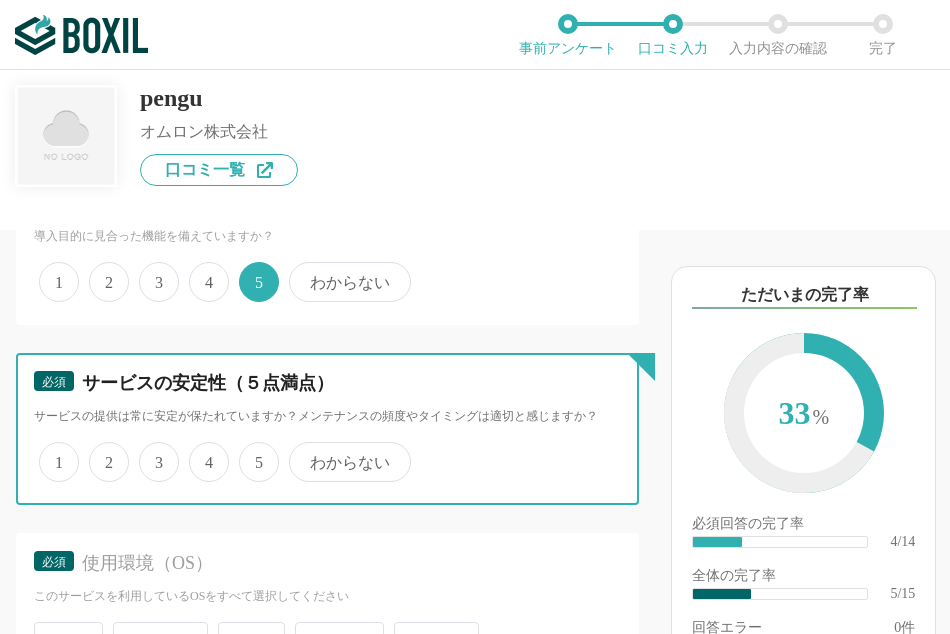 click on "5" at bounding box center [250, 451] 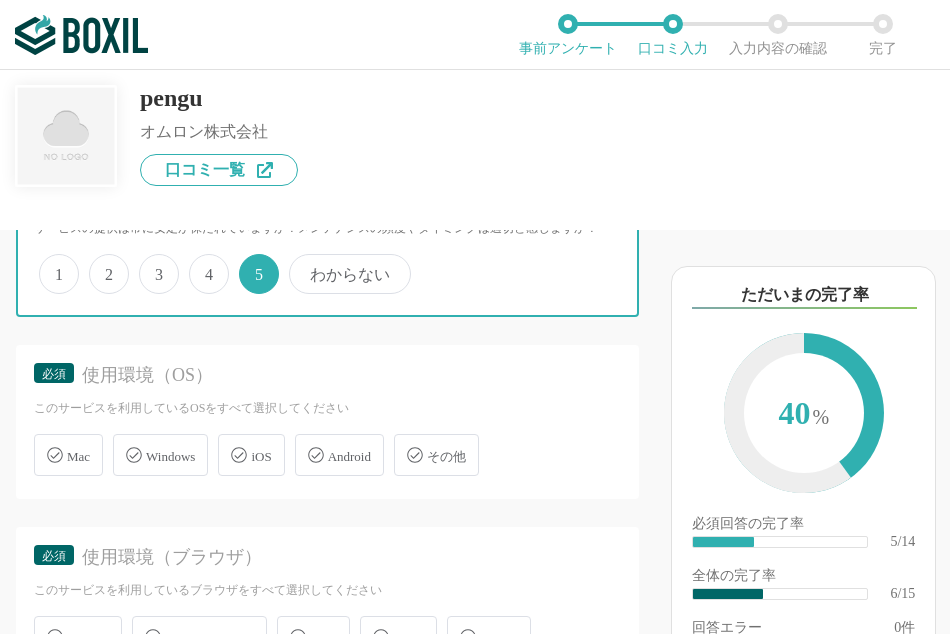 scroll, scrollTop: 1100, scrollLeft: 0, axis: vertical 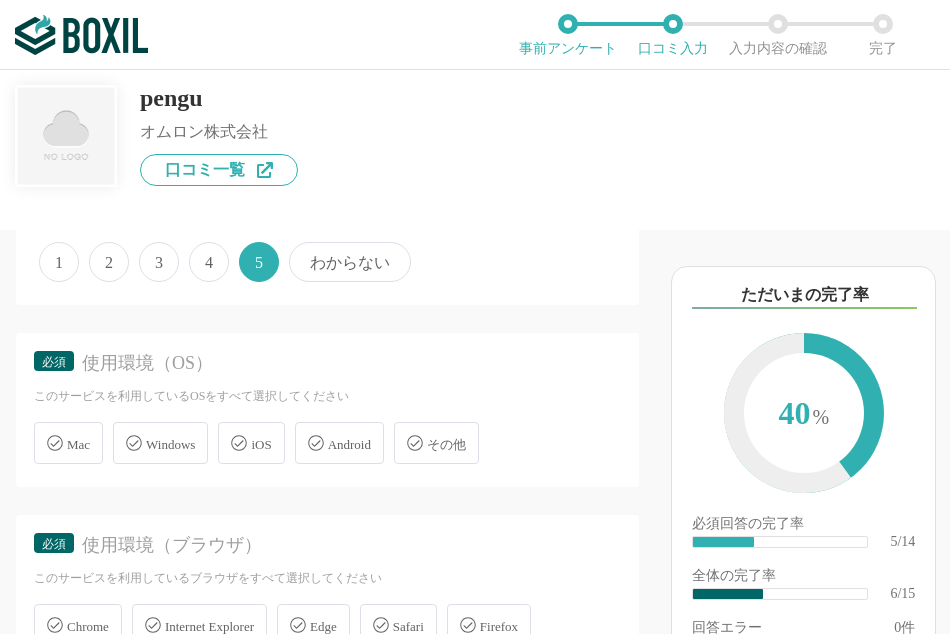 click on "Windows" at bounding box center [160, 443] 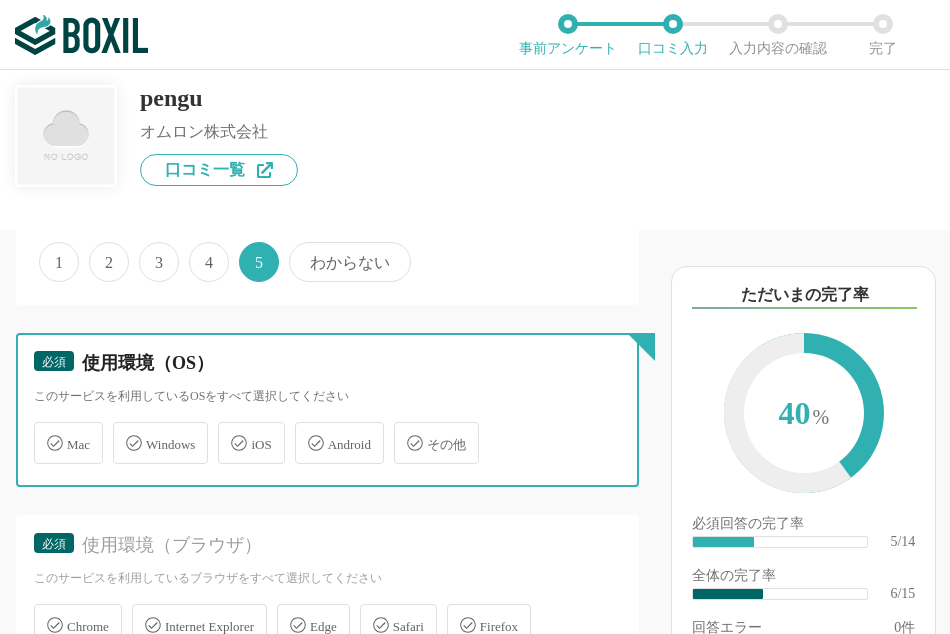 click on "Windows" at bounding box center (123, 431) 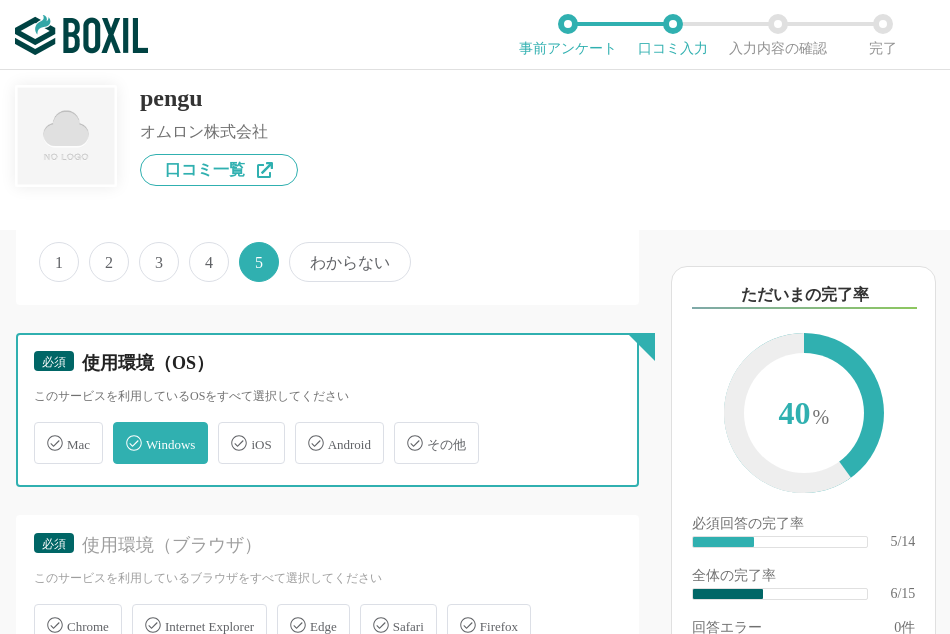 checkbox on "true" 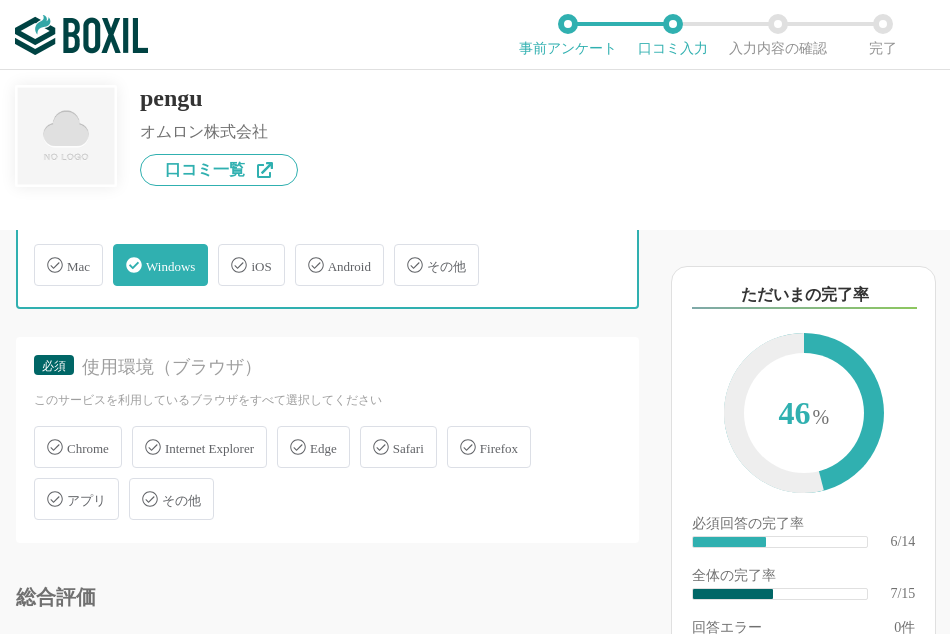 scroll, scrollTop: 1300, scrollLeft: 0, axis: vertical 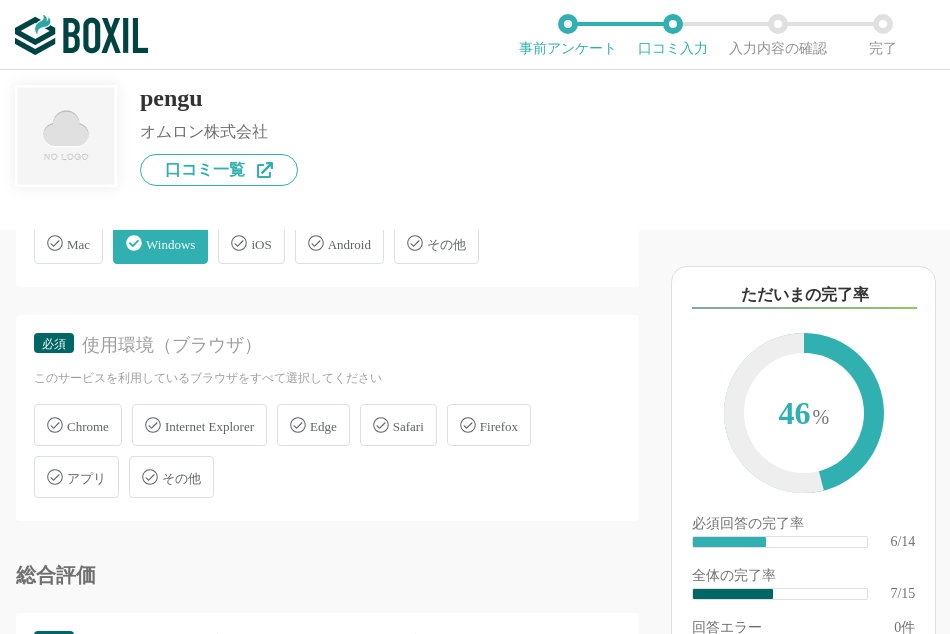 click on "Internet Explorer" at bounding box center (209, 426) 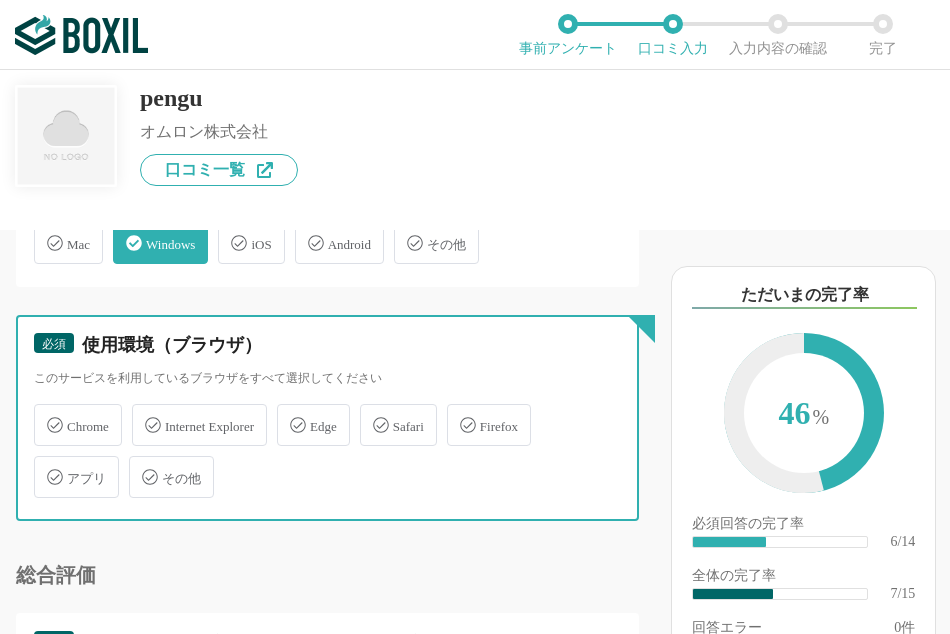 click on "Internet Explorer" at bounding box center (142, 413) 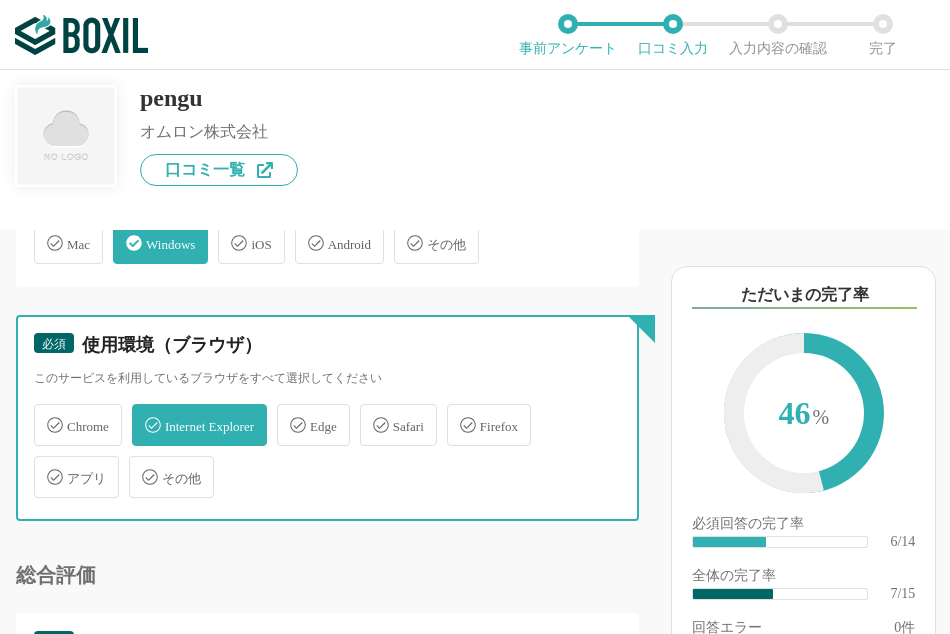 checkbox on "true" 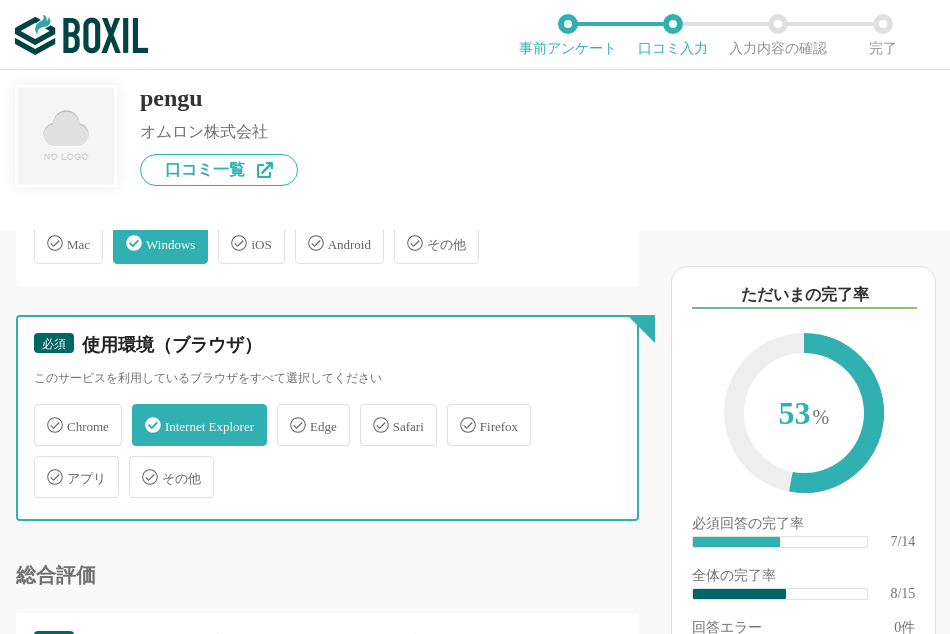 scroll, scrollTop: 1400, scrollLeft: 0, axis: vertical 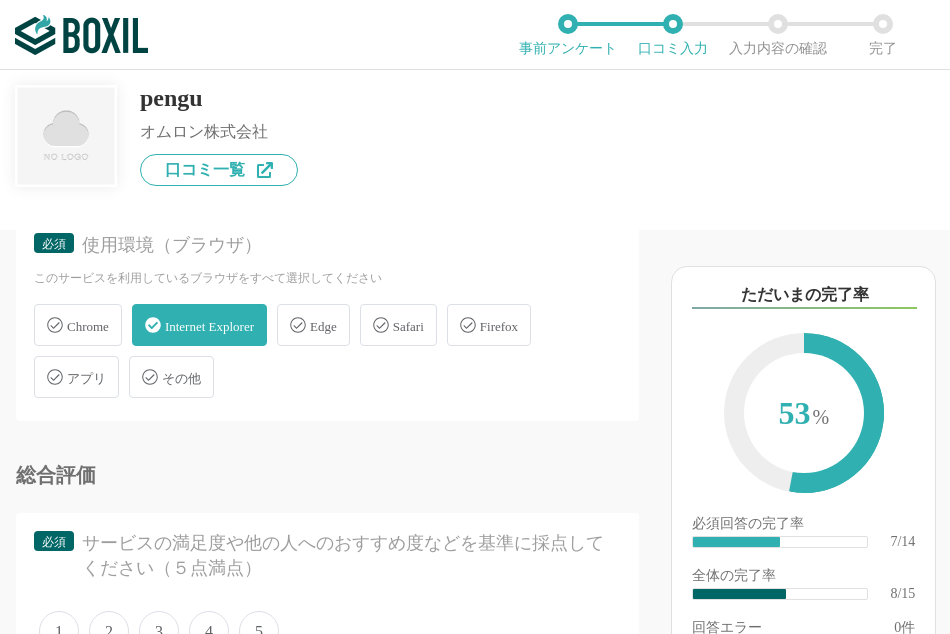 click on "Chrome" at bounding box center [78, 325] 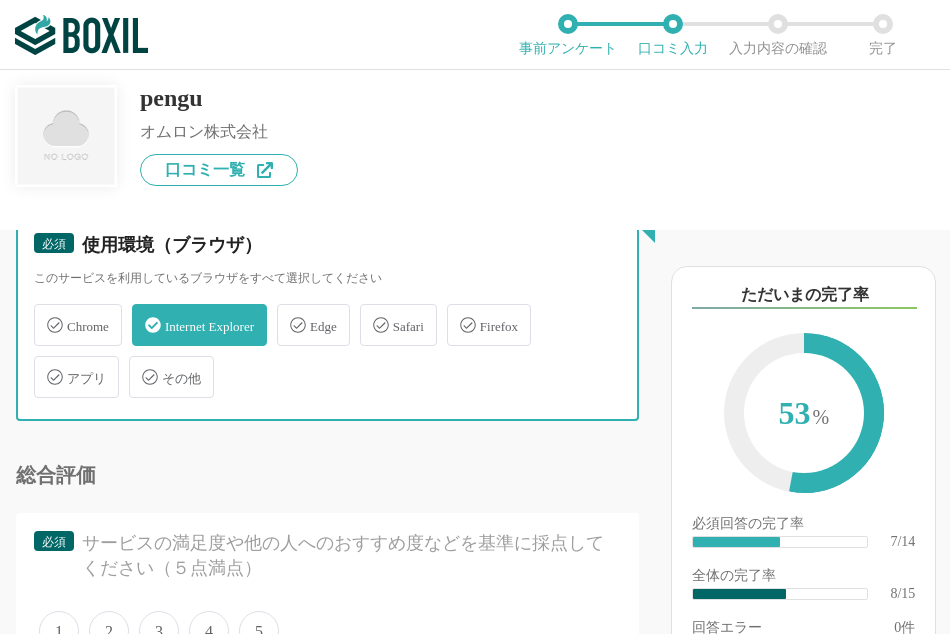 click on "Chrome" at bounding box center [44, 313] 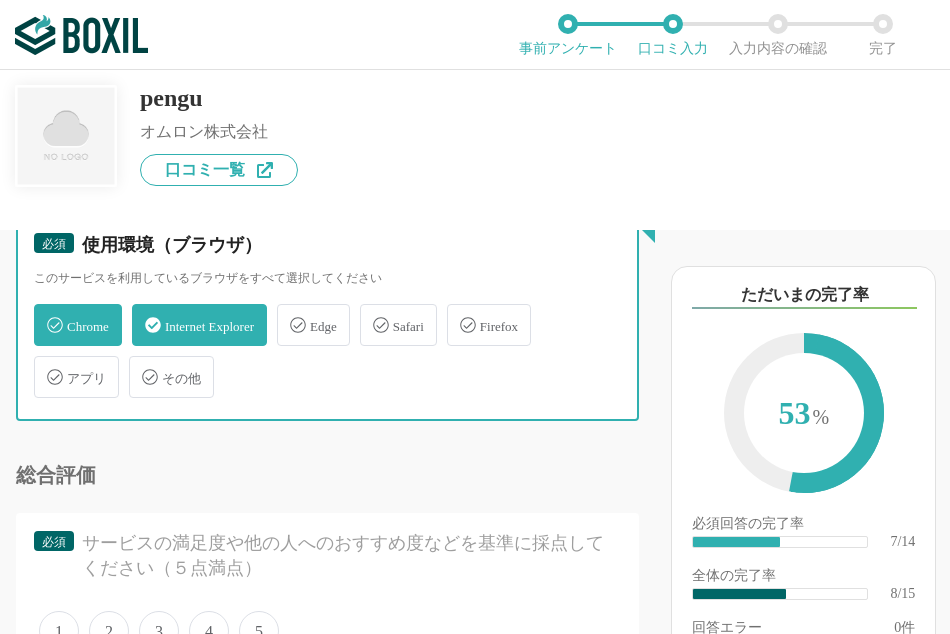 checkbox on "true" 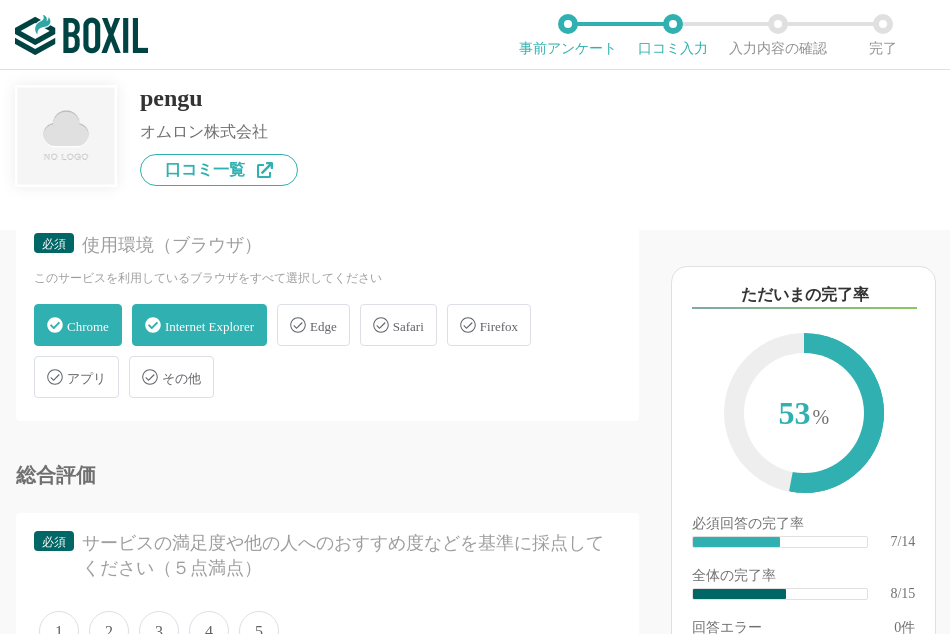 click on "Edge" at bounding box center [313, 325] 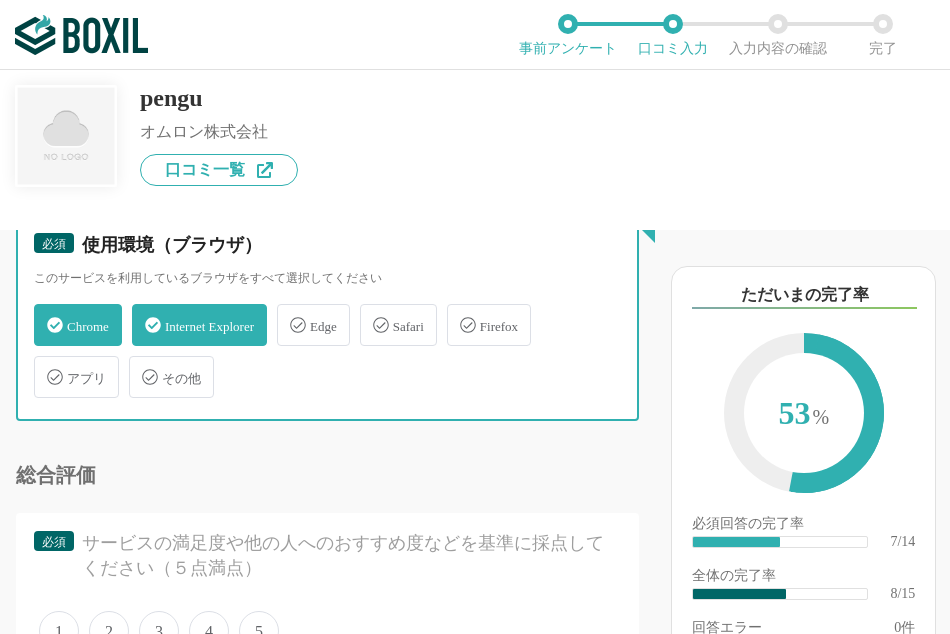 click on "Edge" at bounding box center (287, 313) 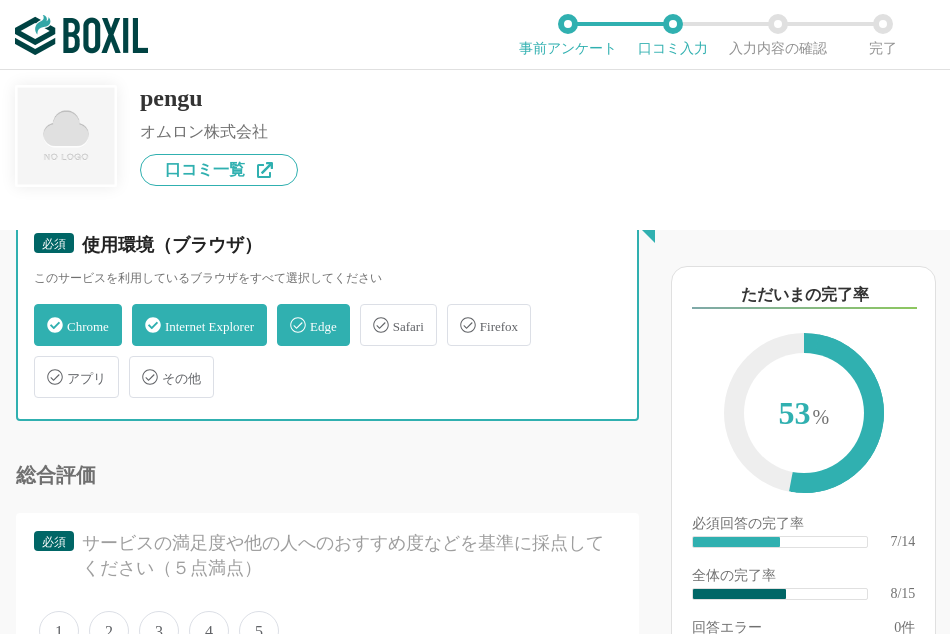 checkbox on "true" 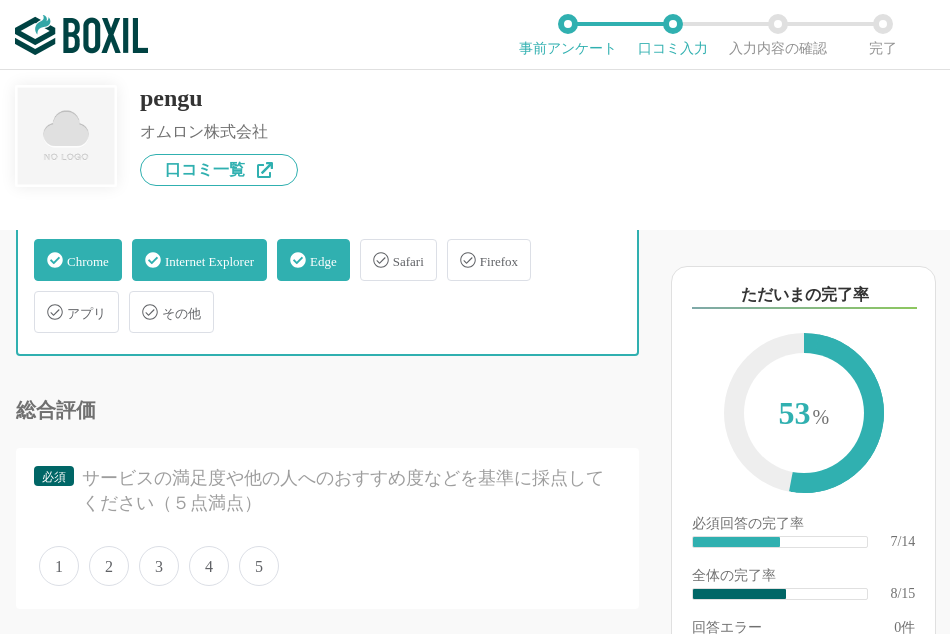 scroll, scrollTop: 1500, scrollLeft: 0, axis: vertical 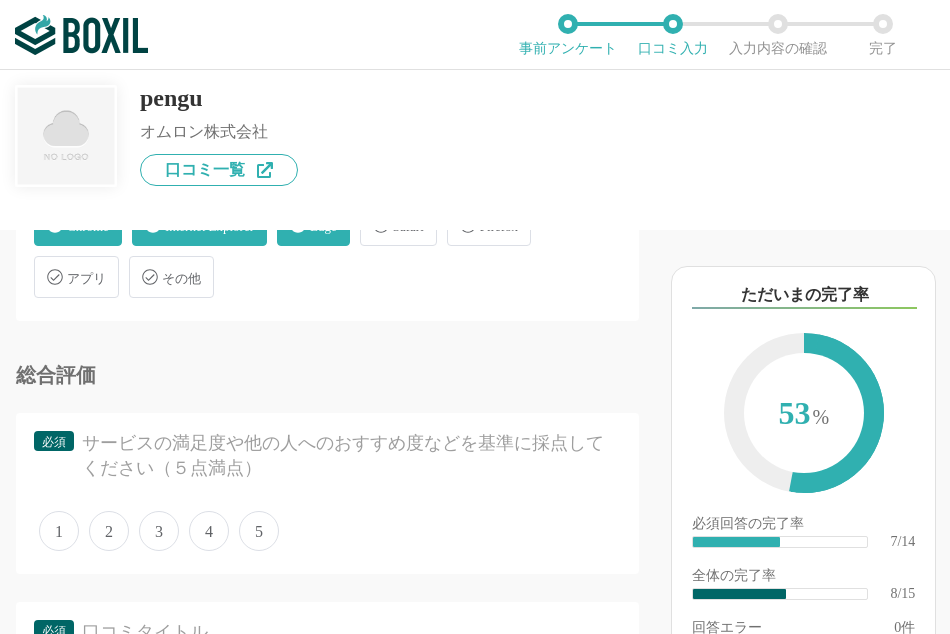 click on "5" at bounding box center (259, 531) 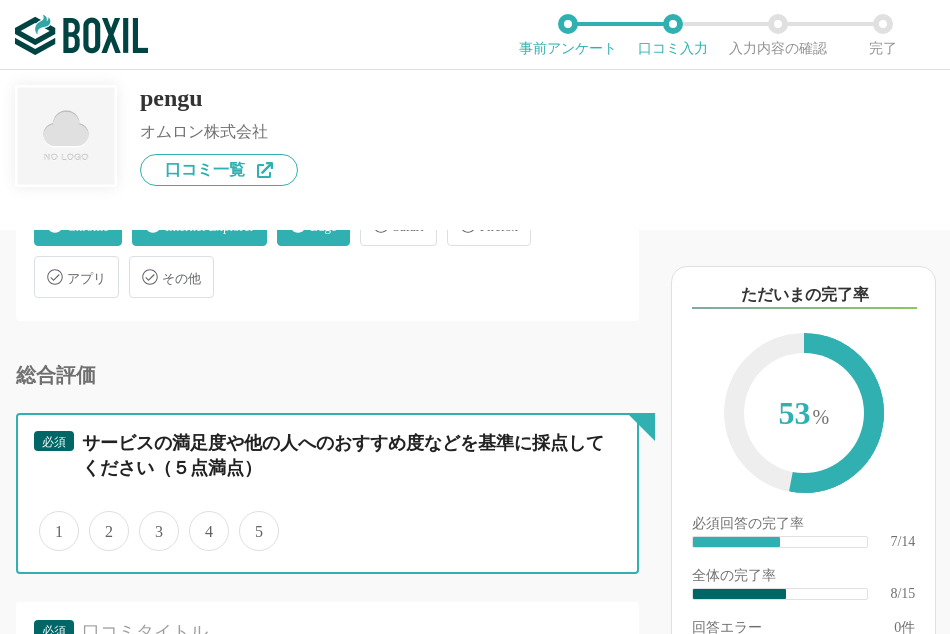 click on "5" at bounding box center (250, 520) 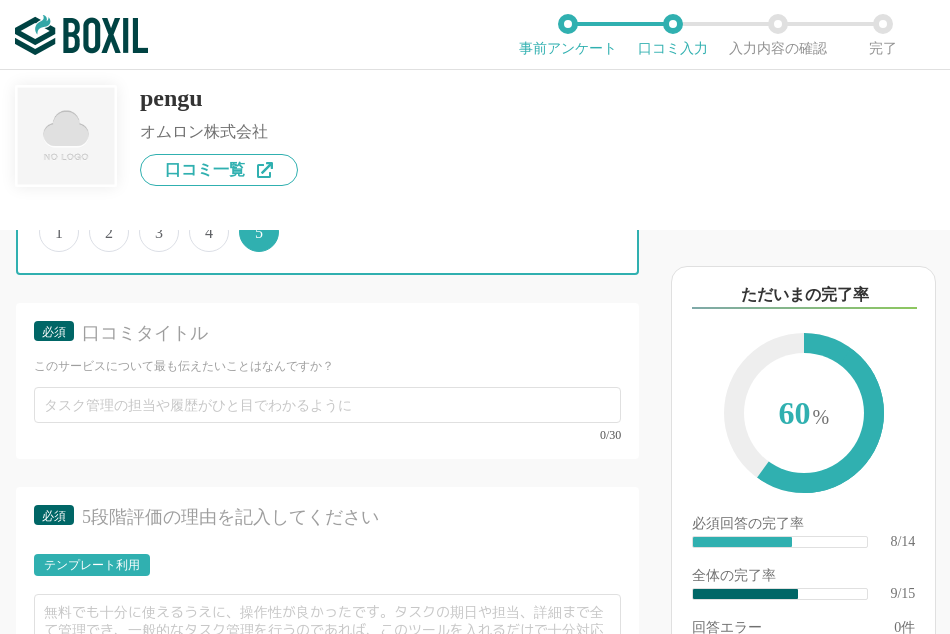 scroll, scrollTop: 1800, scrollLeft: 0, axis: vertical 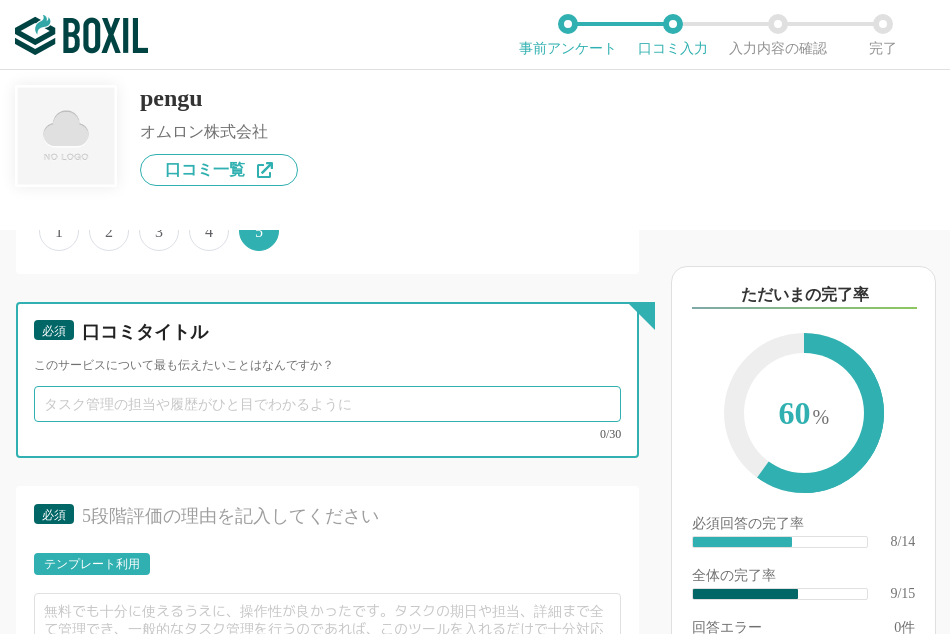 click at bounding box center (327, 404) 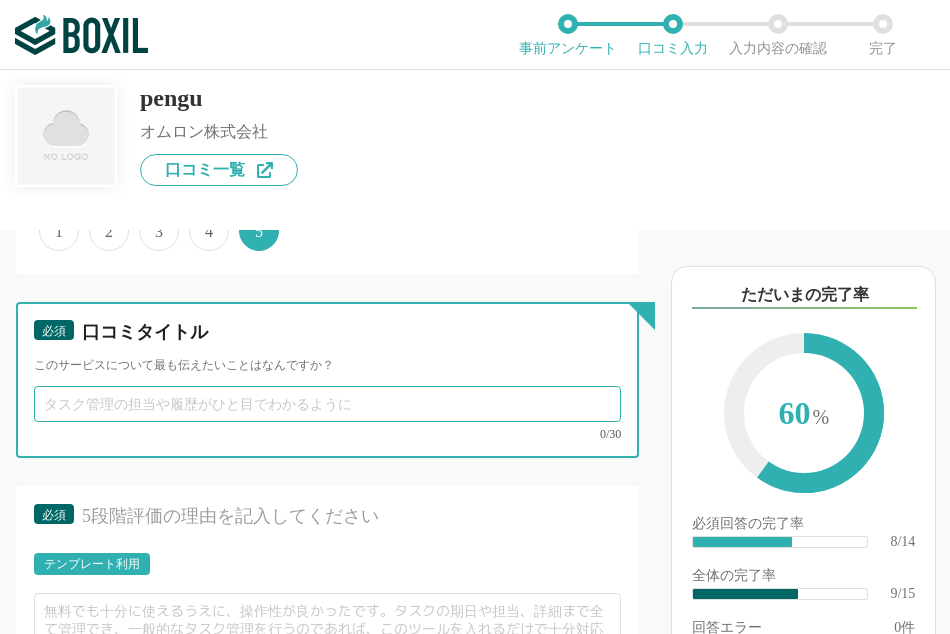 type on "ｓ" 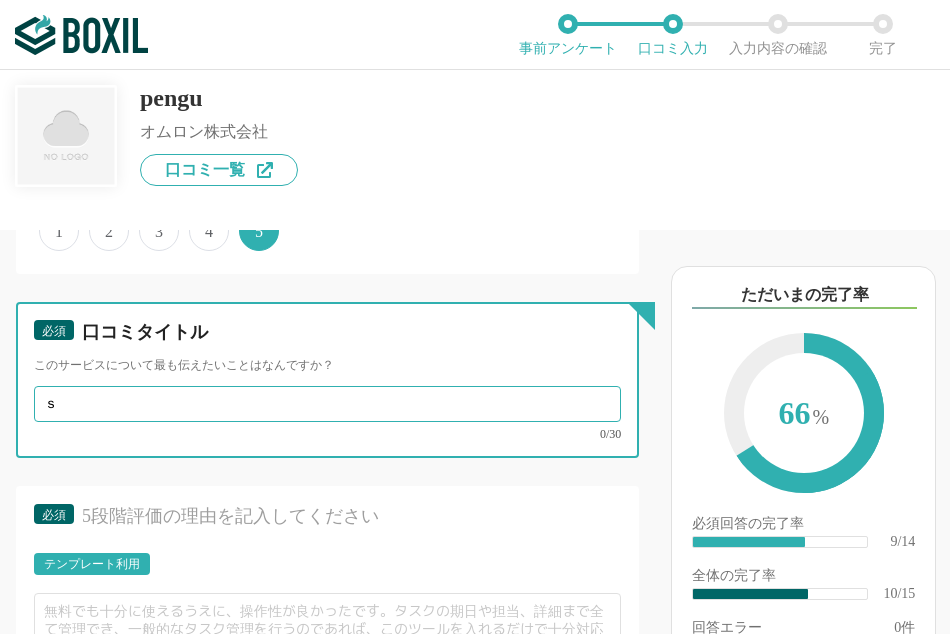 type on "さ" 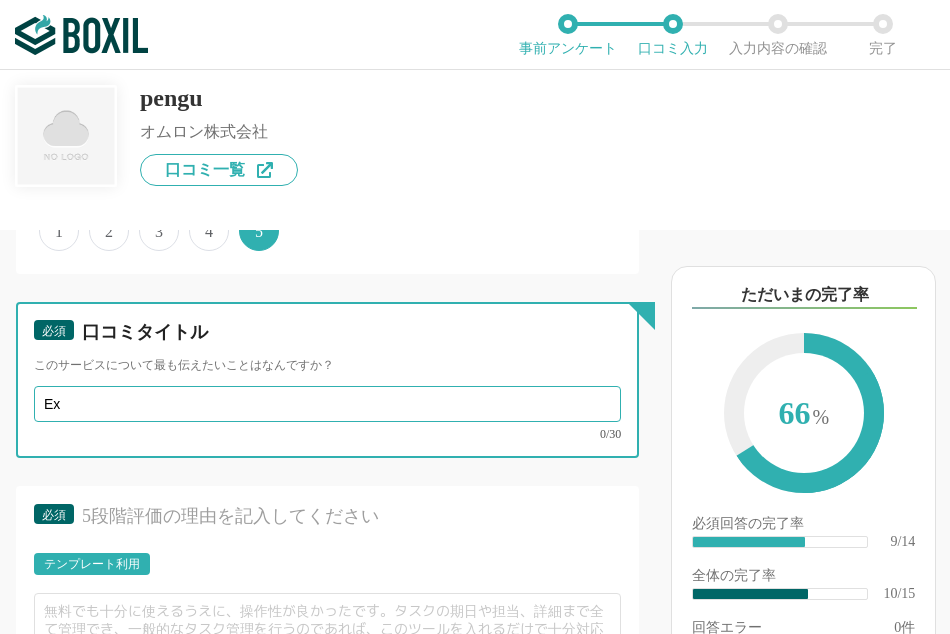 type on "E" 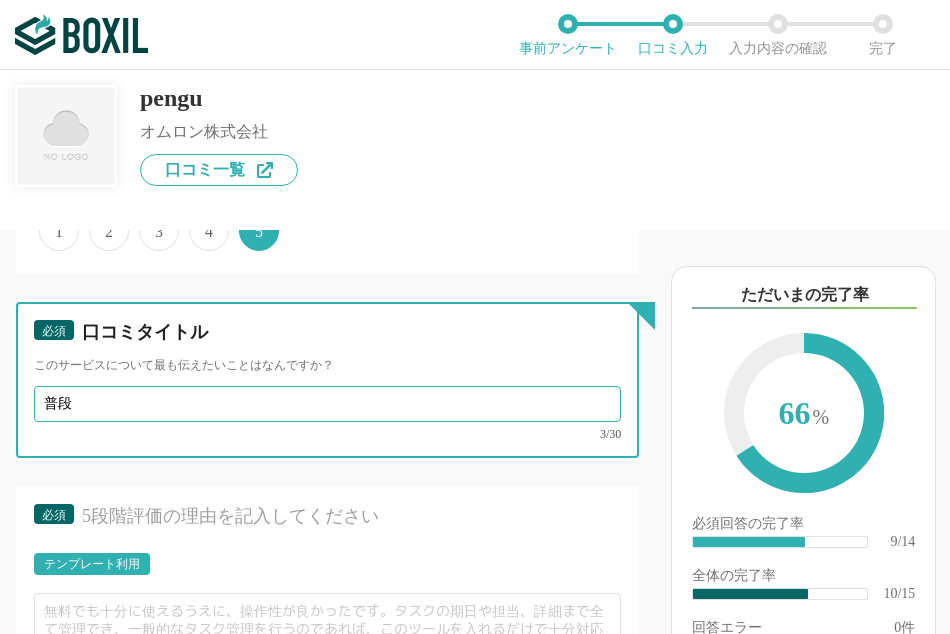 type on "普" 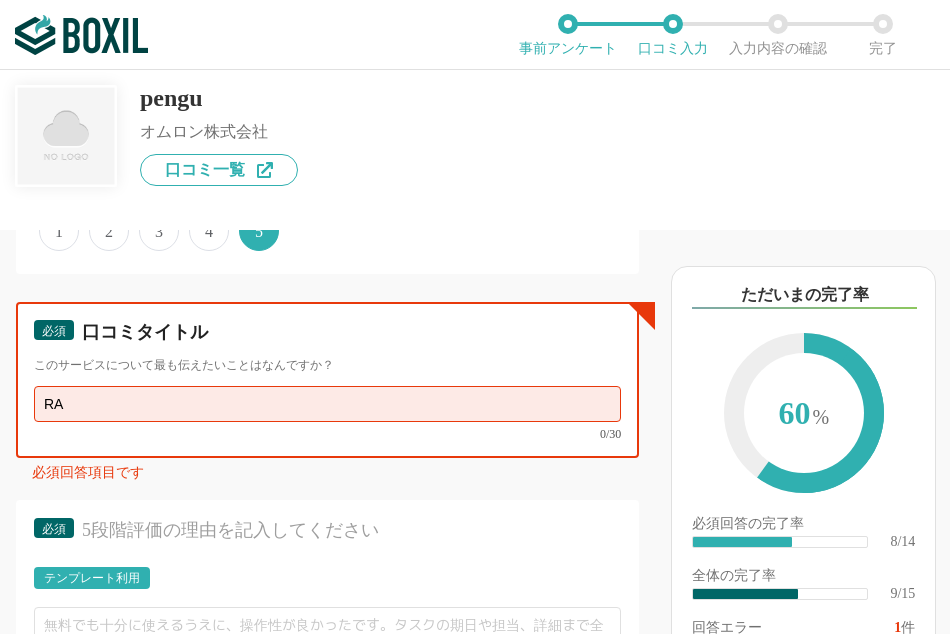 type on "R" 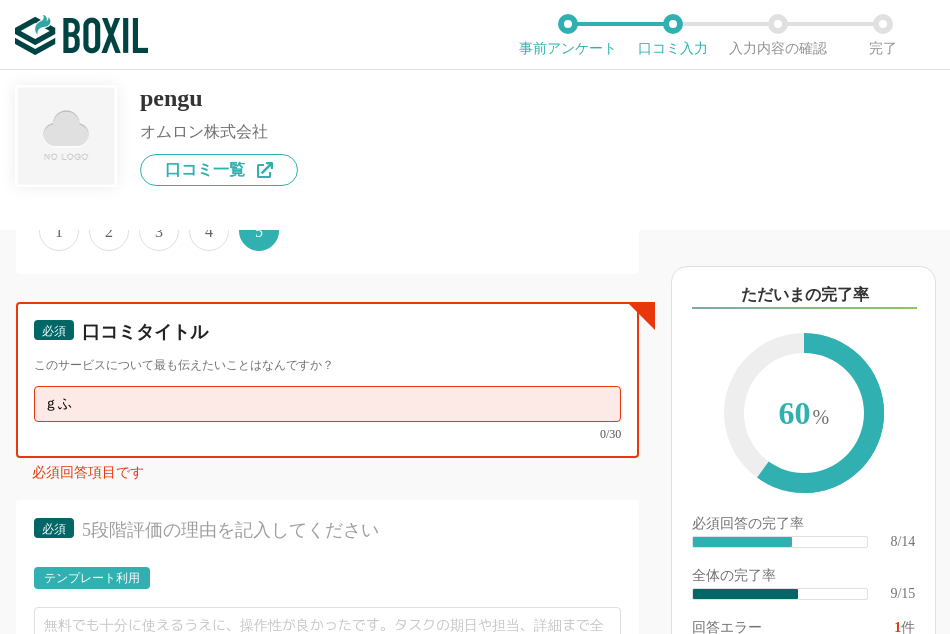 type on "ｇ" 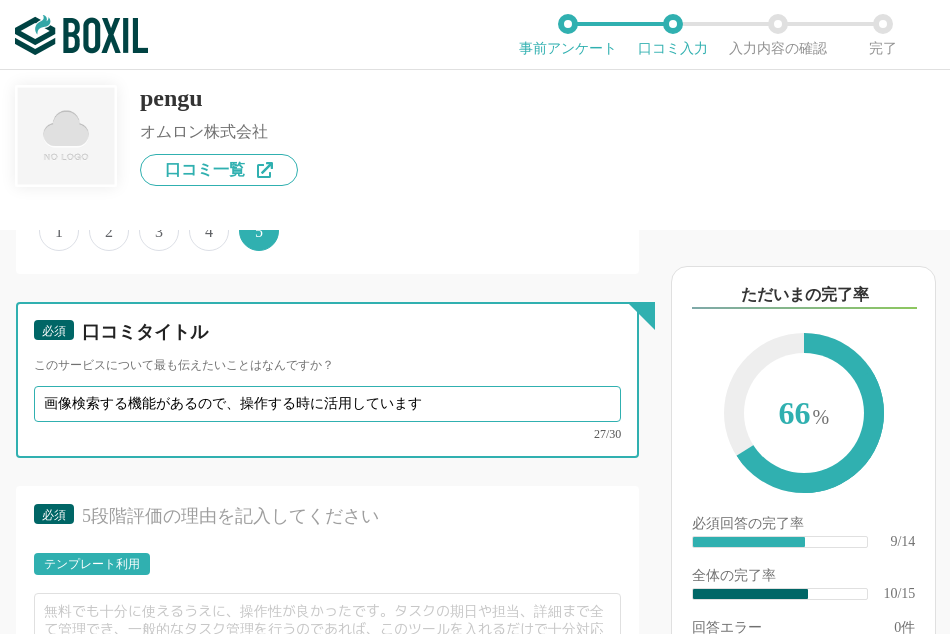 scroll, scrollTop: 2100, scrollLeft: 0, axis: vertical 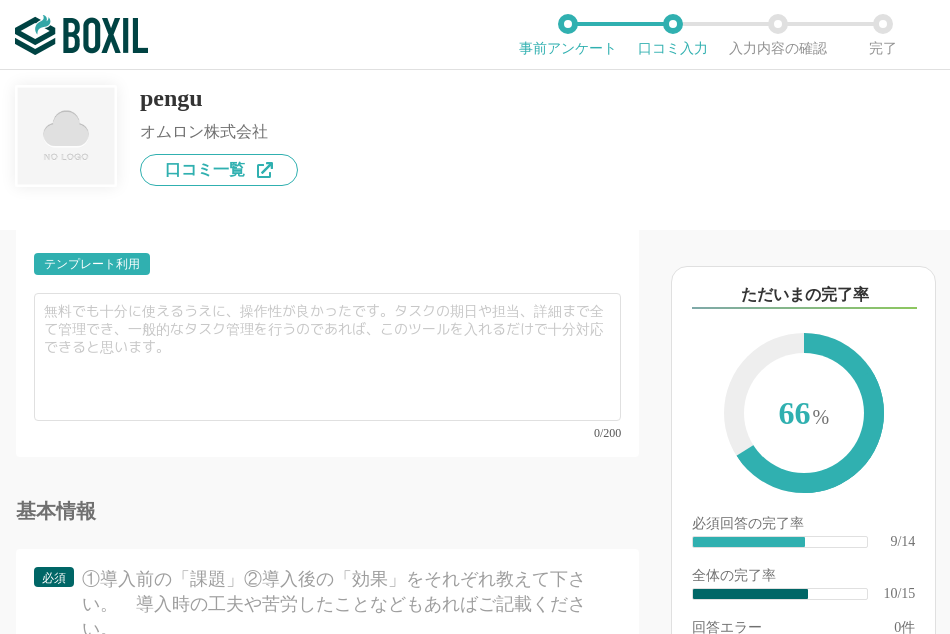 type on "画像検索する機能があるので、操作する時に活用しています" 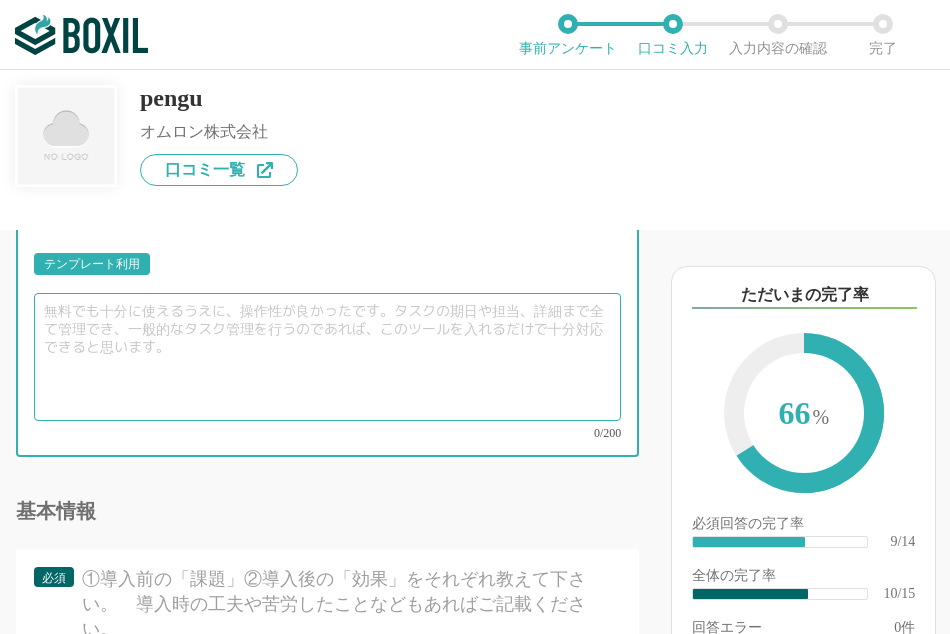 click at bounding box center (327, 357) 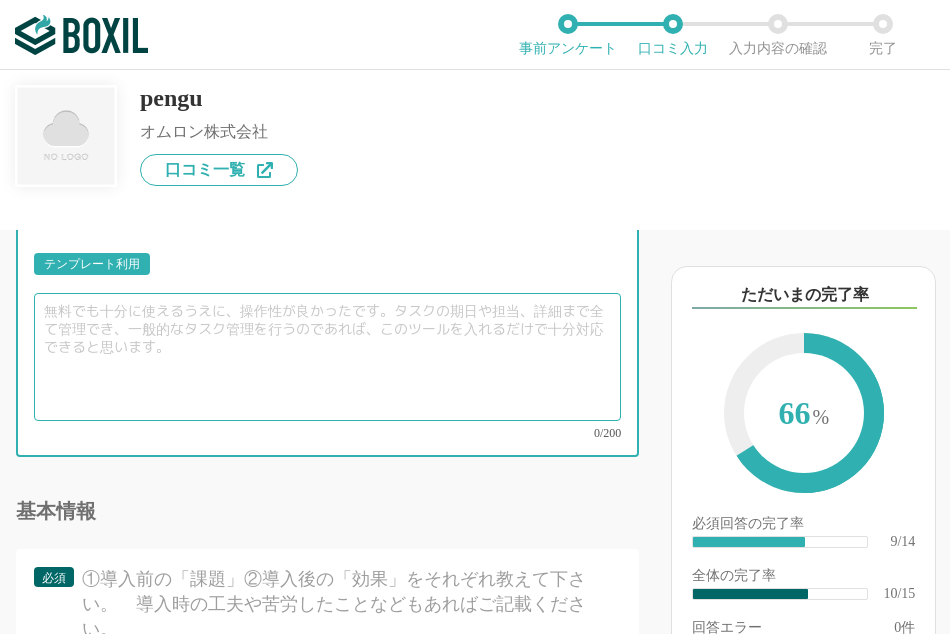 drag, startPoint x: 49, startPoint y: 313, endPoint x: 308, endPoint y: 359, distance: 263.05322 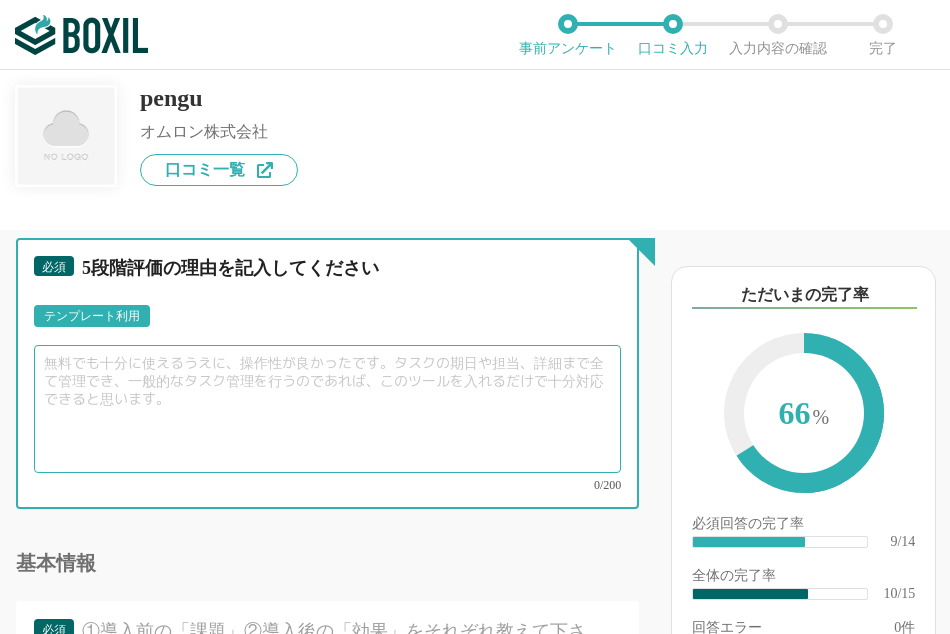 scroll, scrollTop: 2000, scrollLeft: 0, axis: vertical 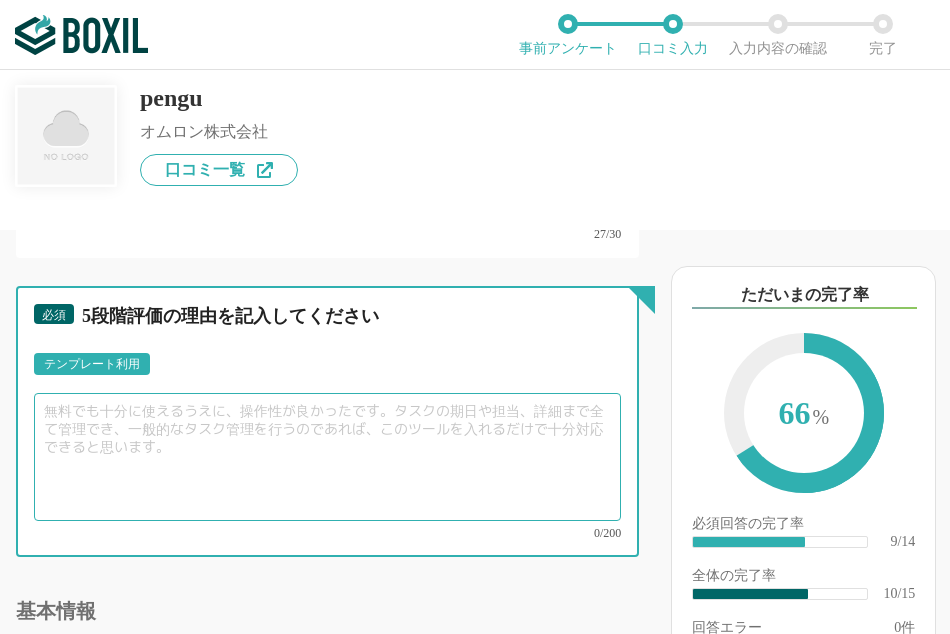 type on "え" 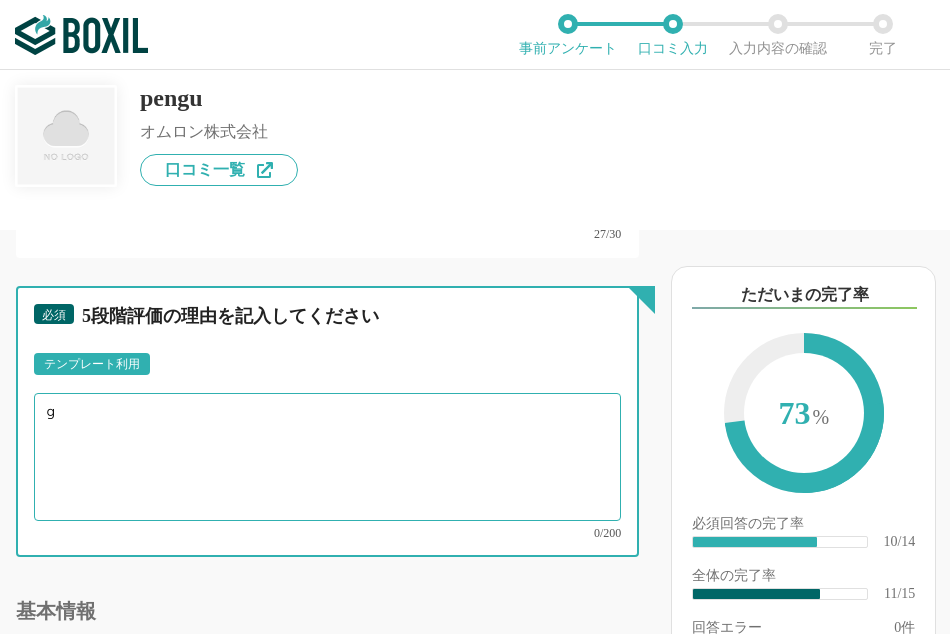 type on "ぐ" 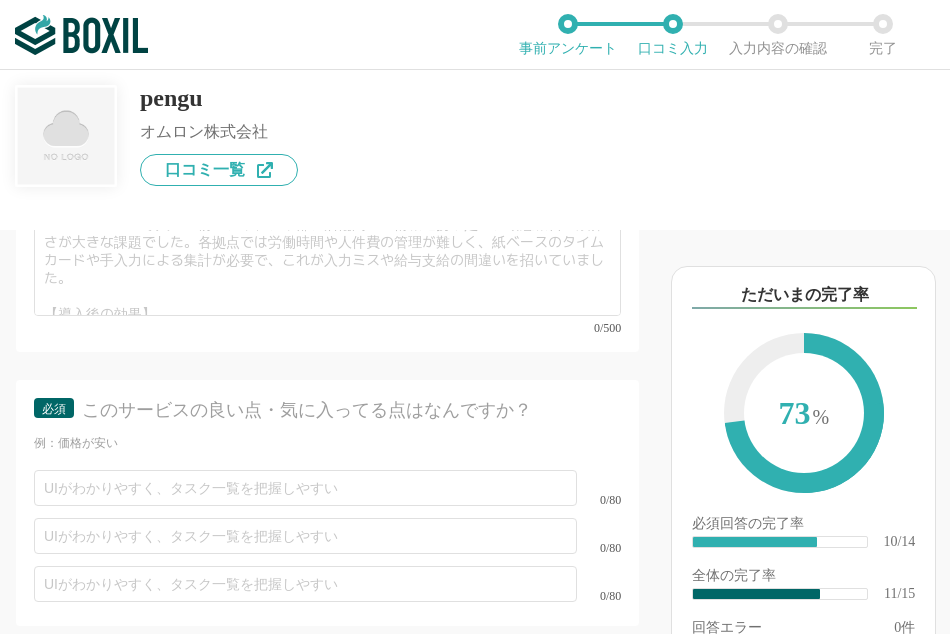 scroll, scrollTop: 2700, scrollLeft: 0, axis: vertical 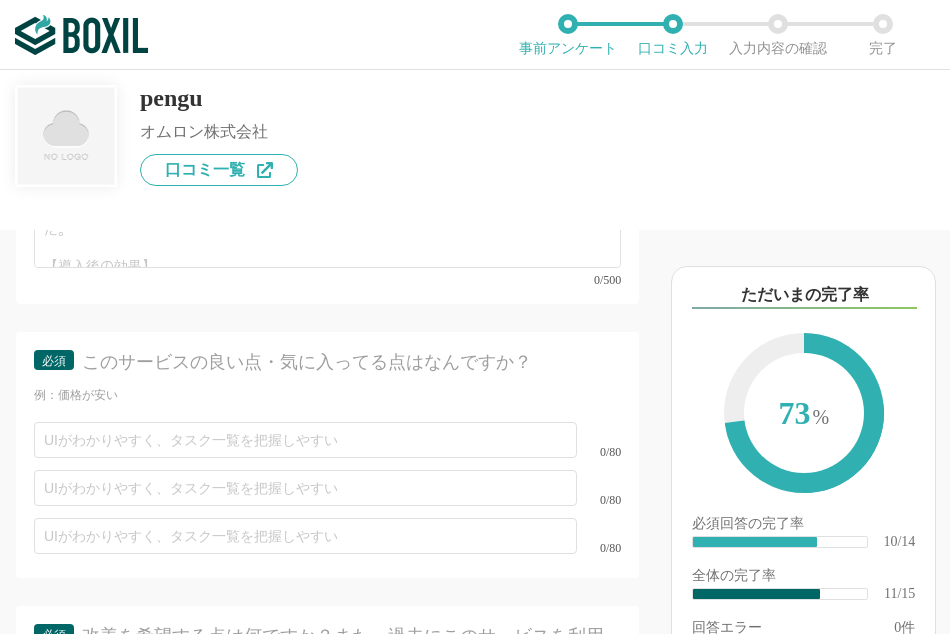 type on "普段使用しているエクセルを使った指示で操作ができるので、RPAの手順を作りやすい。
社内にある事務的な操作もエクセルを多く活用しているので手順さえ理解できれば他の部署の業務をRPA化する事もでき、使用範囲の幅の広さを感じています。" 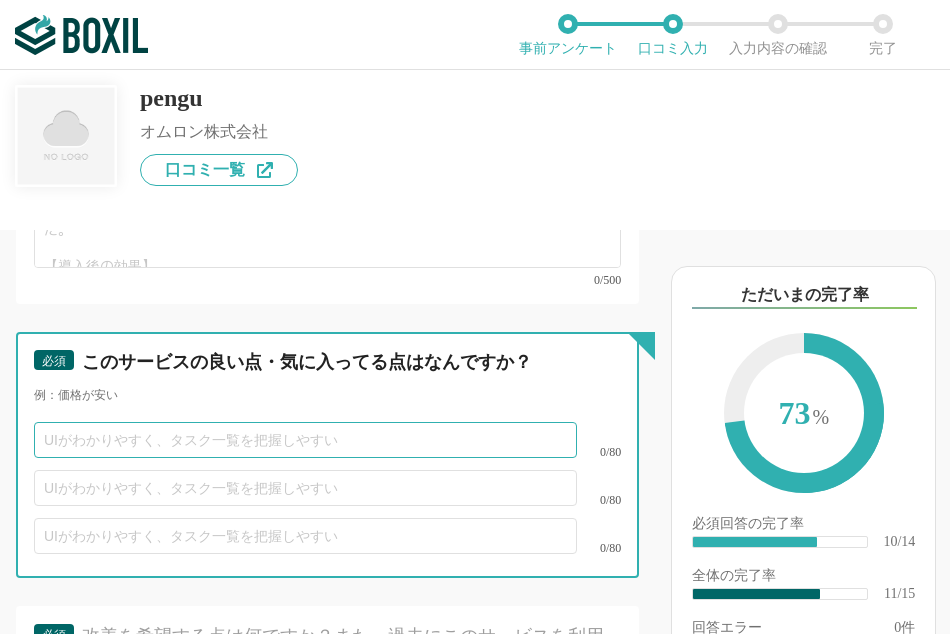 click at bounding box center [305, 440] 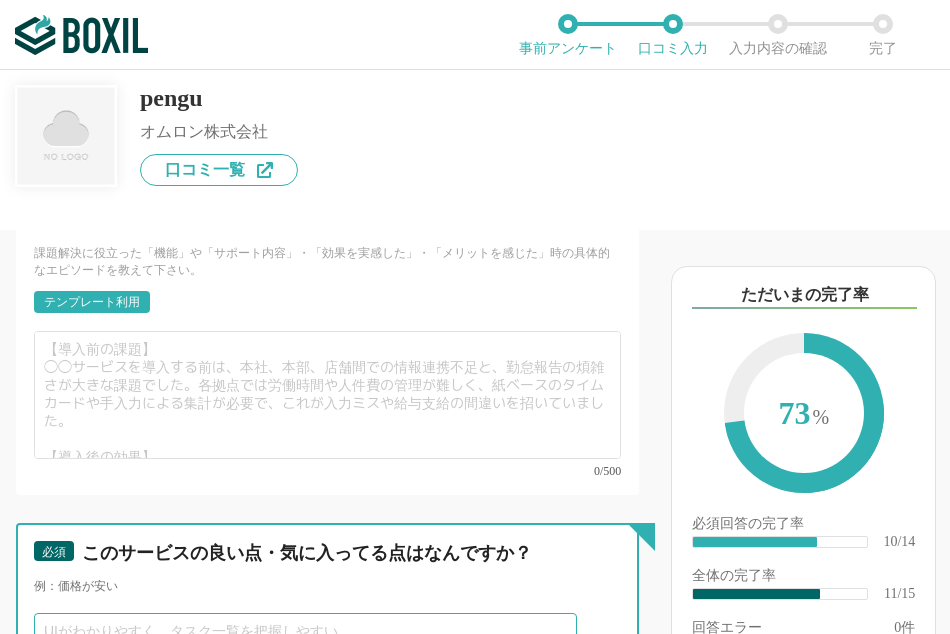 scroll, scrollTop: 2500, scrollLeft: 0, axis: vertical 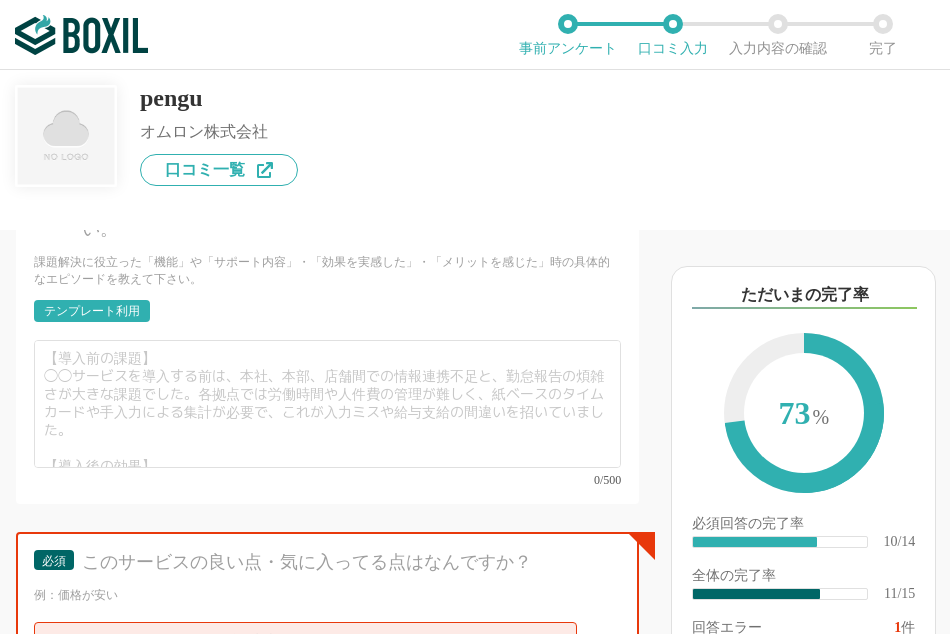 click on "テンプレート利用" at bounding box center [92, 311] 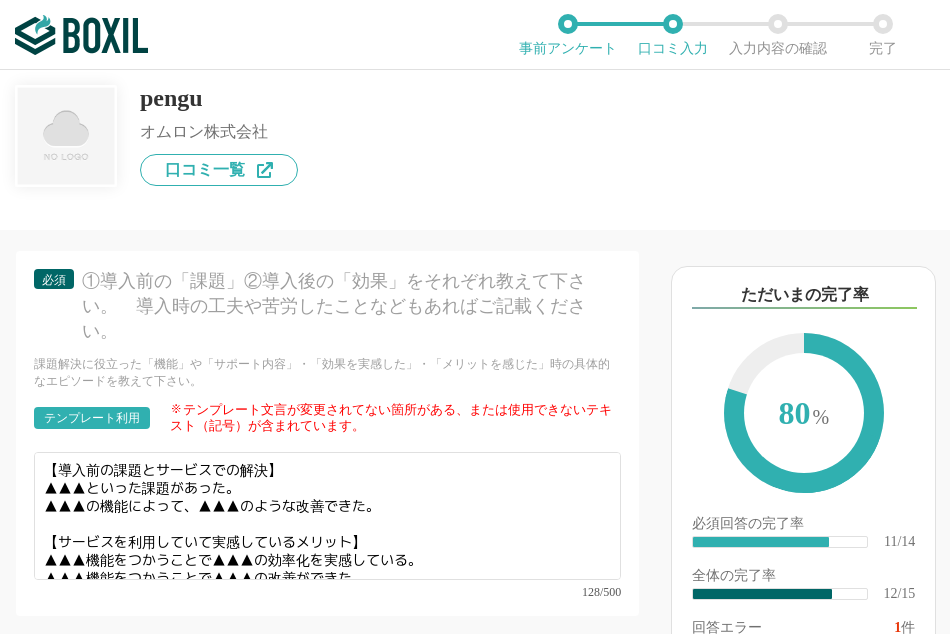 scroll, scrollTop: 2400, scrollLeft: 0, axis: vertical 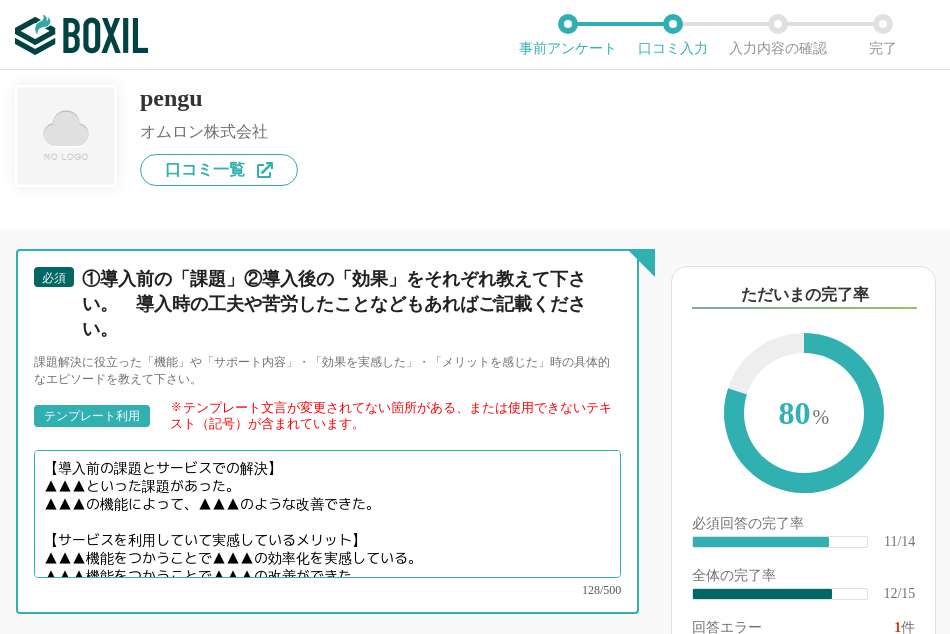 drag, startPoint x: 84, startPoint y: 458, endPoint x: 35, endPoint y: 459, distance: 49.010204 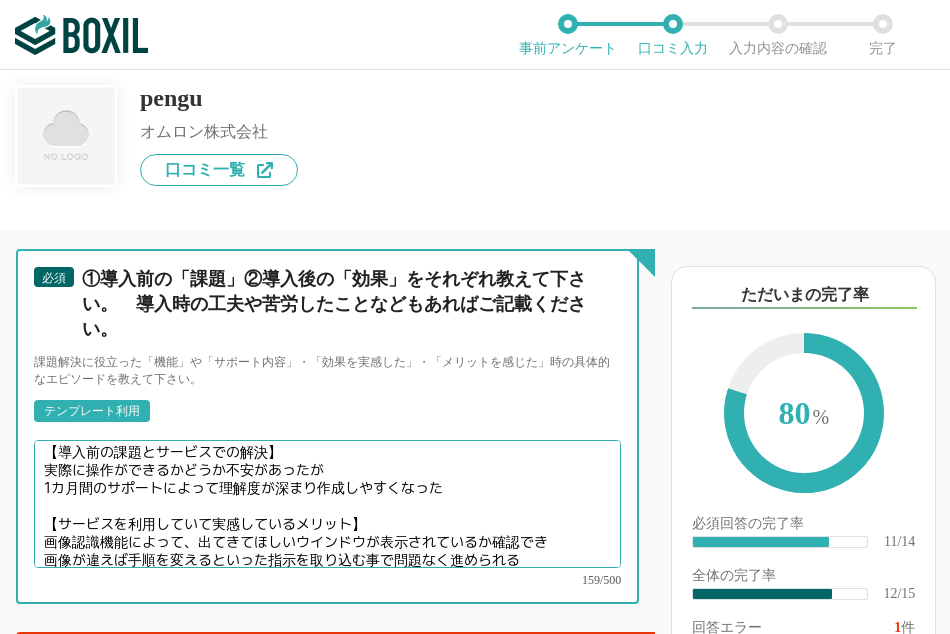 scroll, scrollTop: 14, scrollLeft: 0, axis: vertical 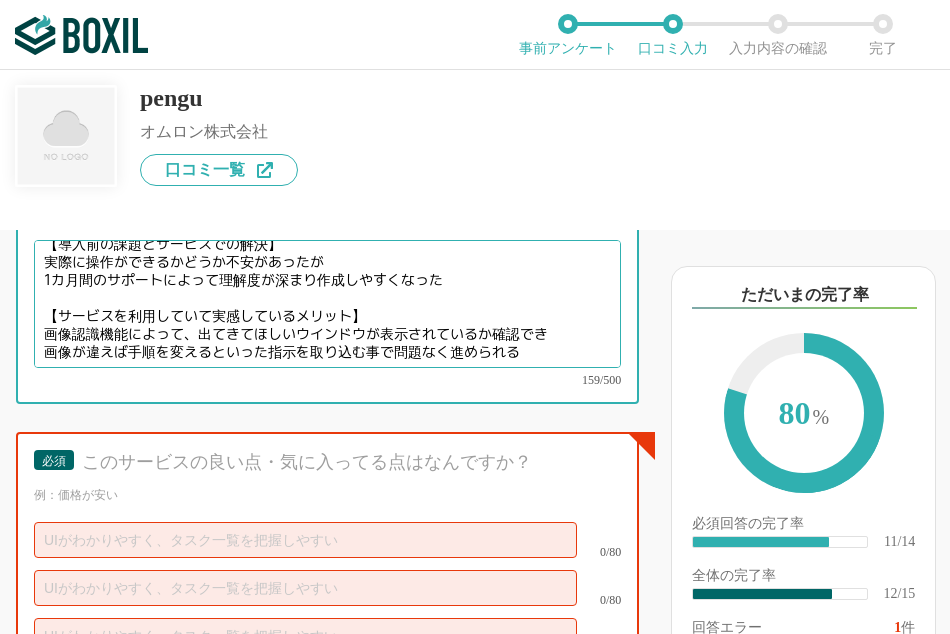 type on "【導入前の課題とサービスでの解決】
実際に操作ができるかどうか不安があったが
1カ月間のサポートによって理解度が深まり作成しやすくなった
【サービスを利用していて実感しているメリット】
画像認識機能によって、出てきてほしいウインドウが表示されているか確認でき
画像が違えば手順を変えるといった指示を取り込む事で問題なく進められる" 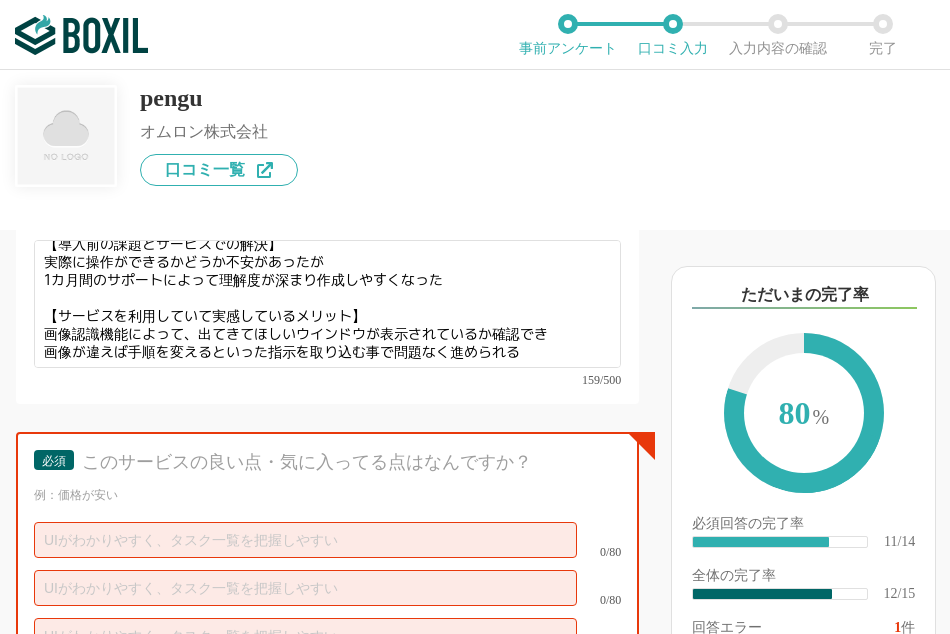 click on "0/80" at bounding box center (327, 540) 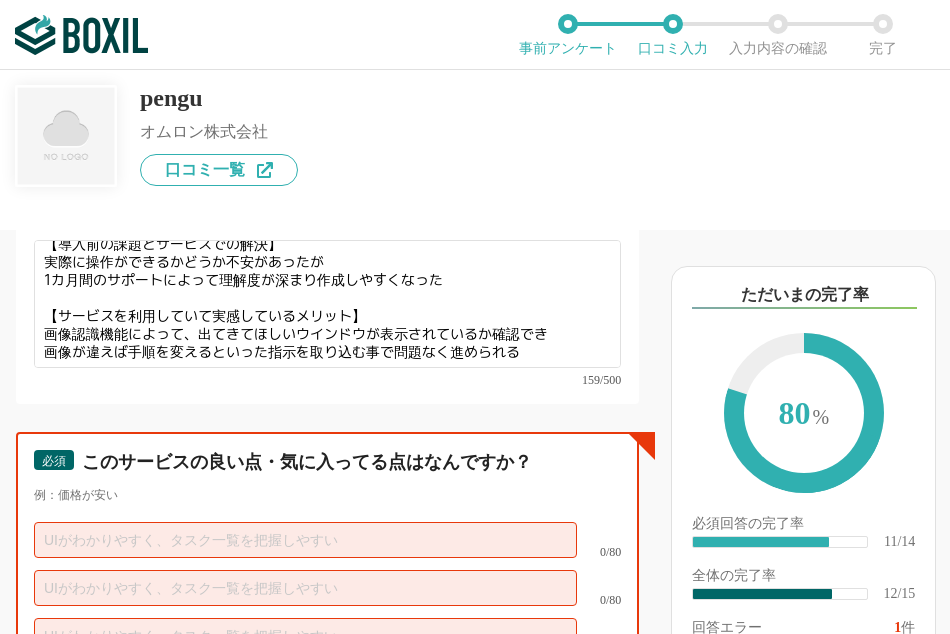 click at bounding box center [305, 540] 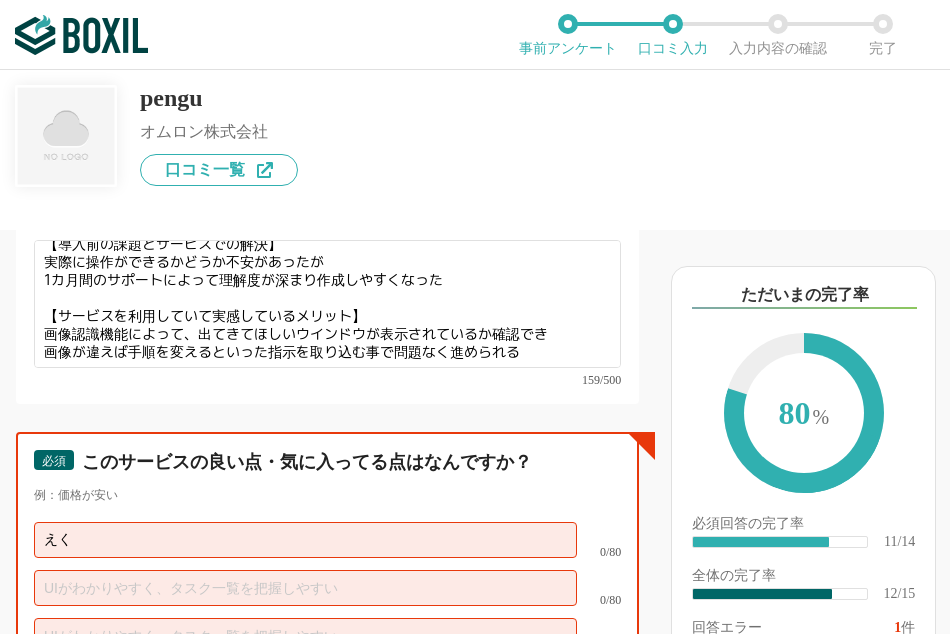 type on "え" 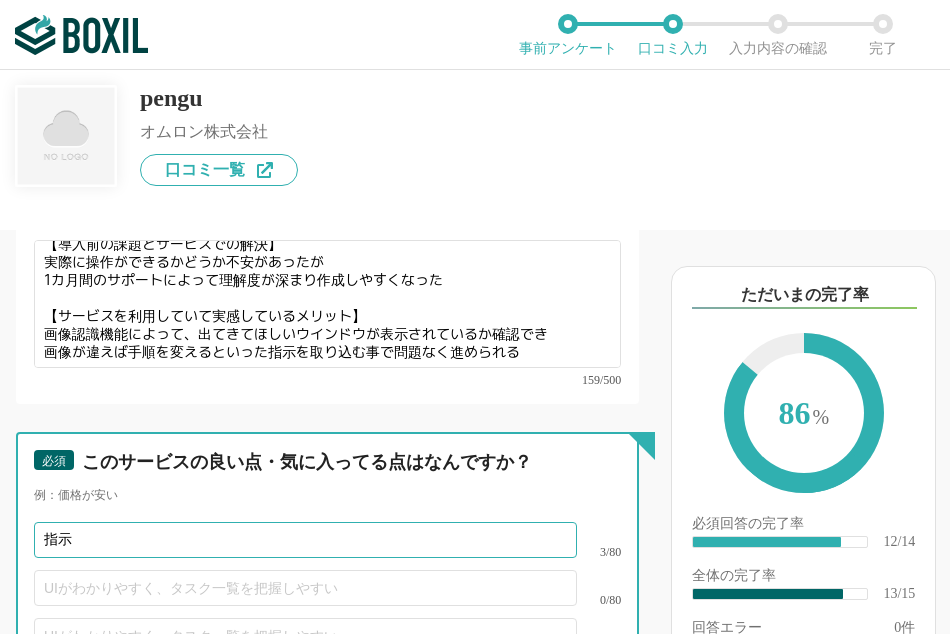 type on "指" 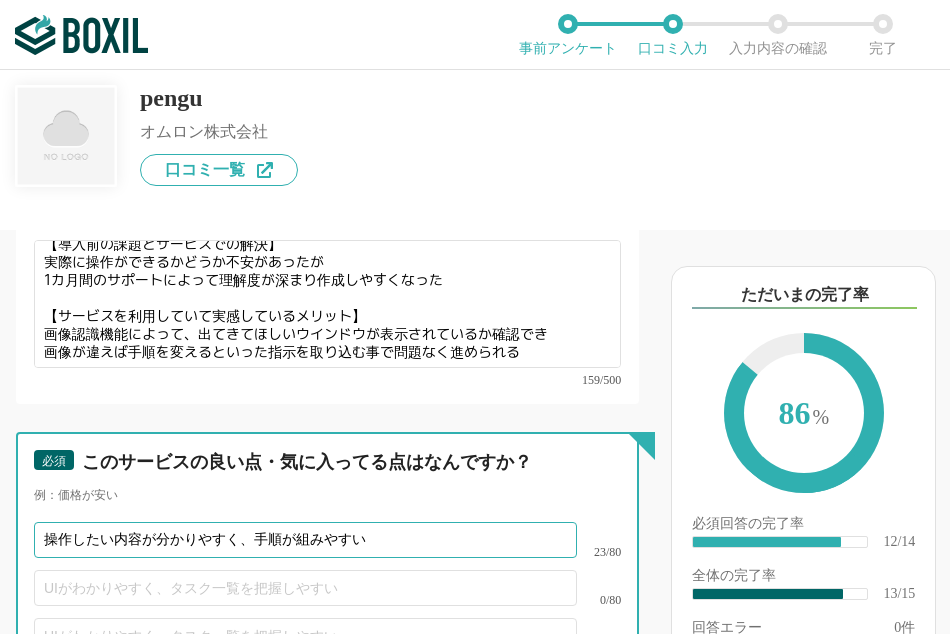 type on "操作したい内容が分かりやすく、手順が組みやすい" 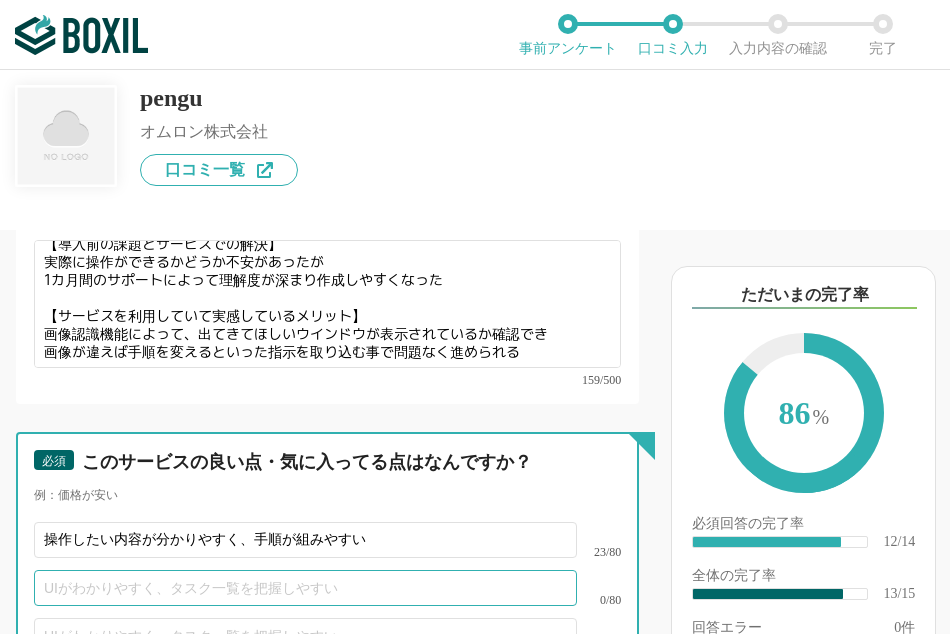 click at bounding box center [305, 588] 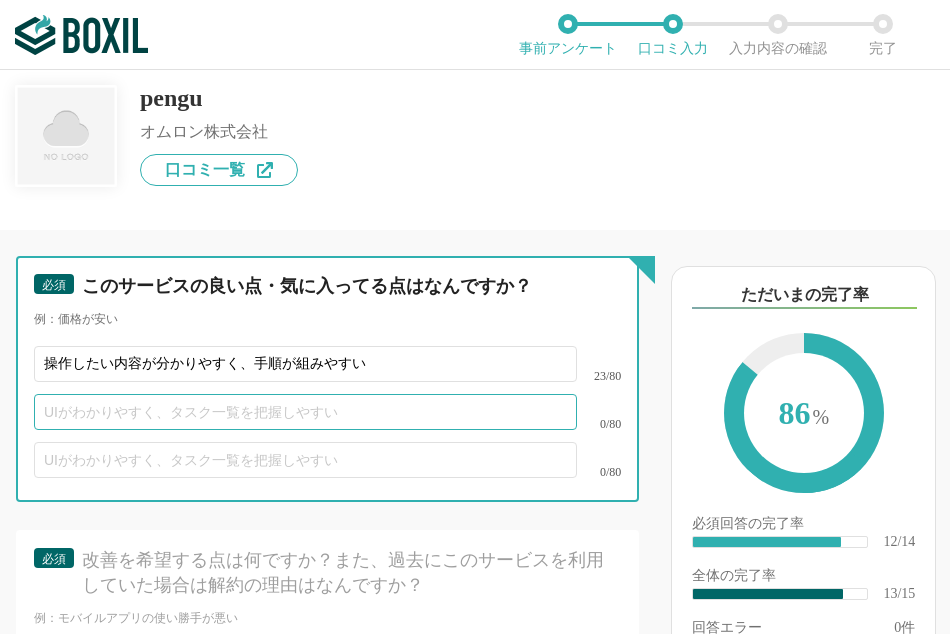 scroll, scrollTop: 2800, scrollLeft: 0, axis: vertical 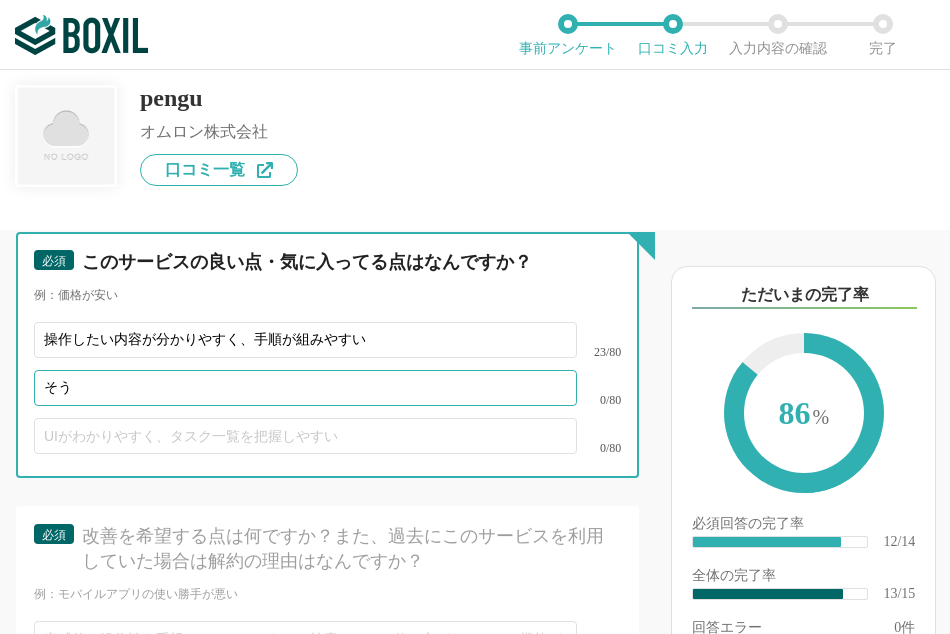 type on "そ" 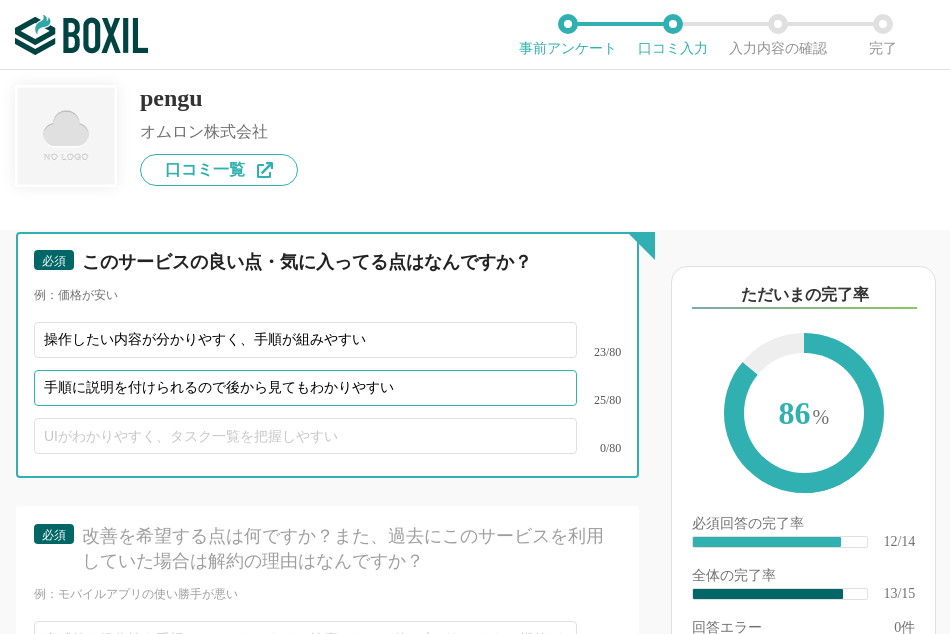 type on "手順に説明を付けられるので後から見てもわかりやすい" 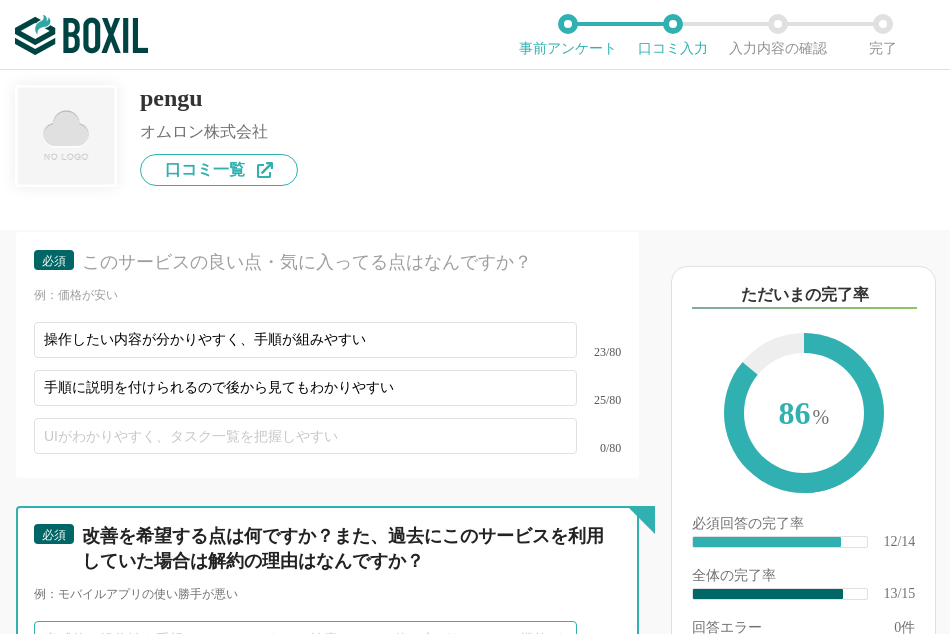 click at bounding box center [305, 639] 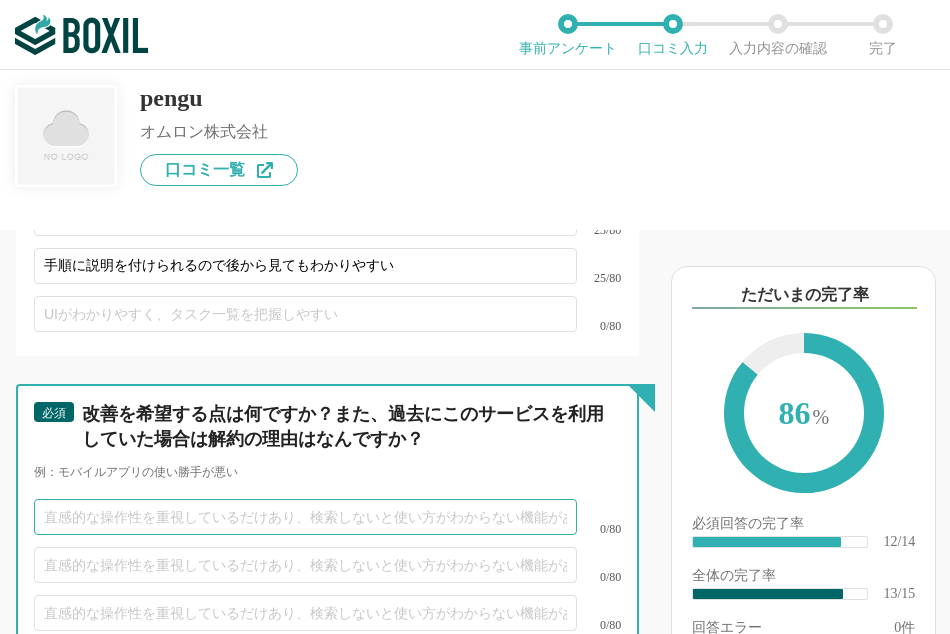 scroll, scrollTop: 3000, scrollLeft: 0, axis: vertical 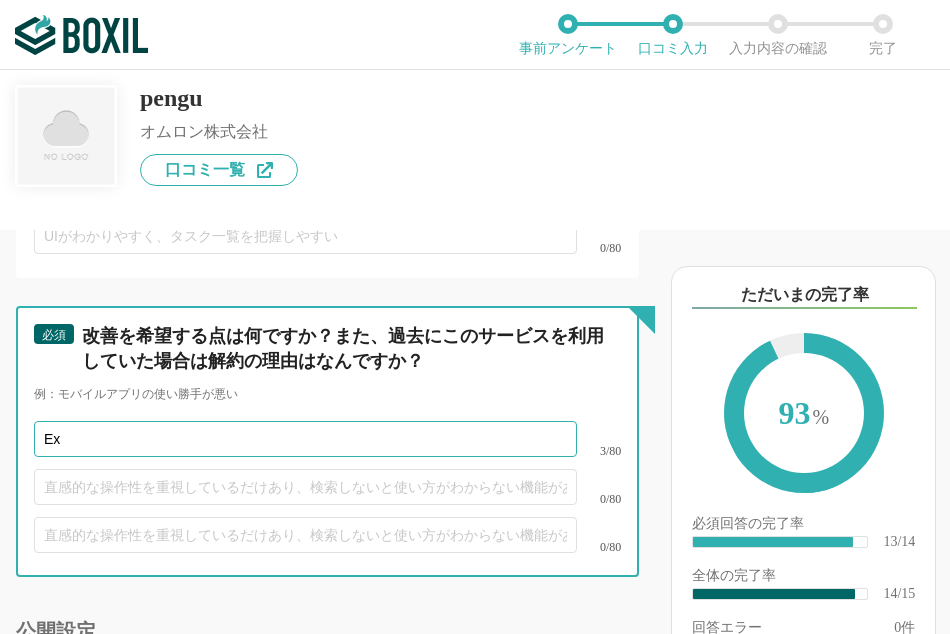 type on "E" 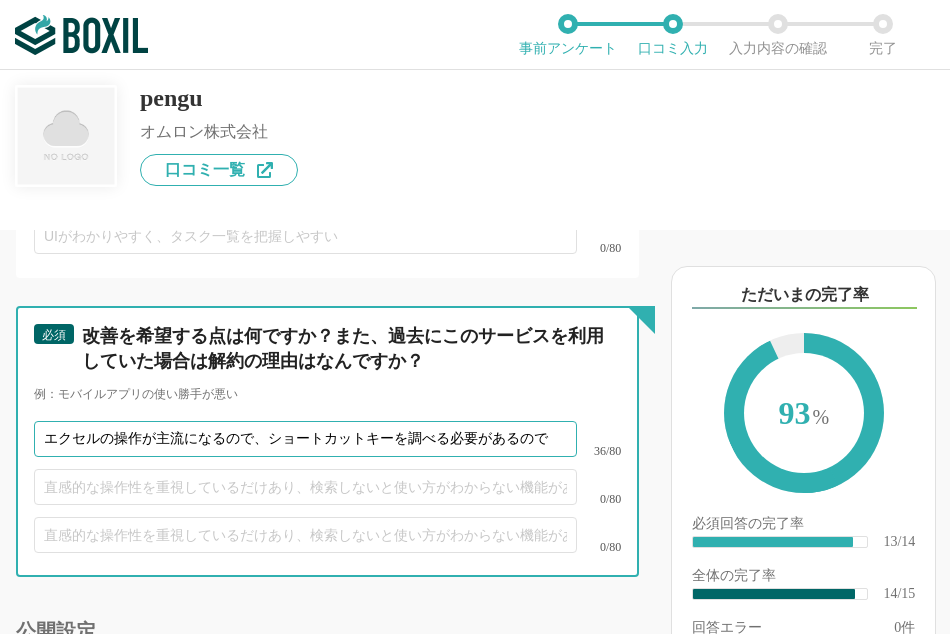 scroll, scrollTop: 0, scrollLeft: 0, axis: both 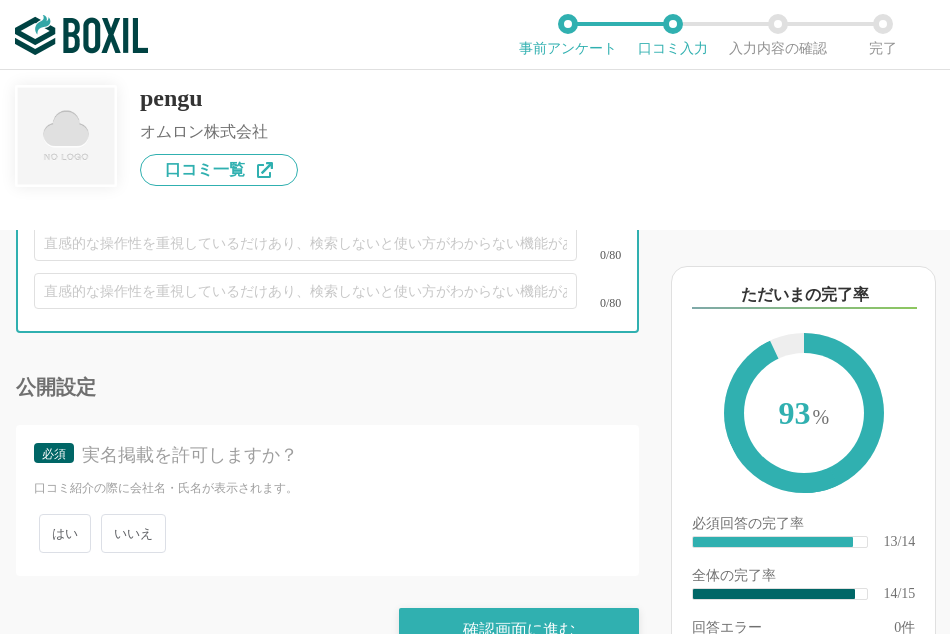 type on "エクセルの操作が主流になるので、ショートカットキーを調べる必要がある" 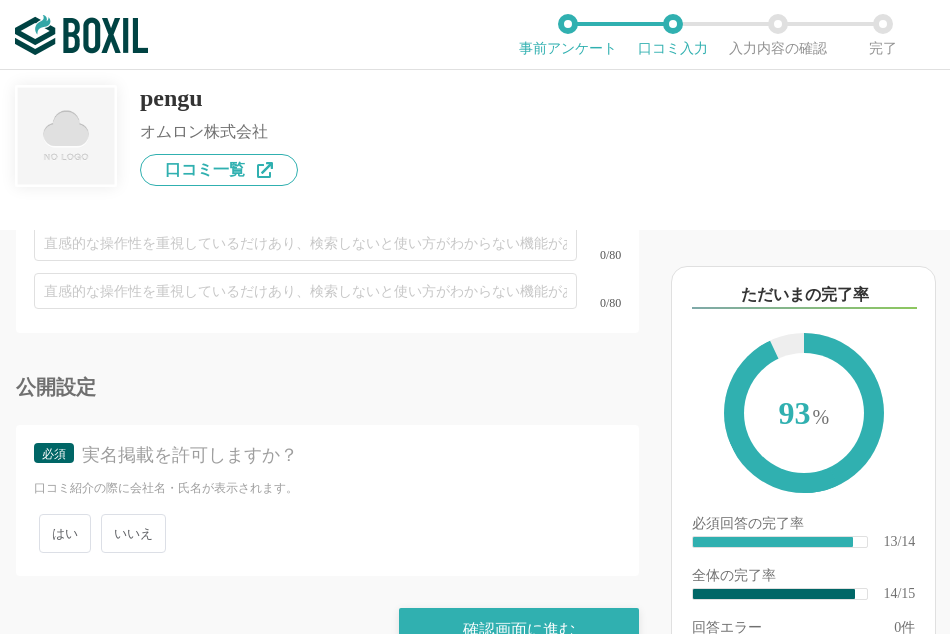 click on "いいえ" at bounding box center (133, 533) 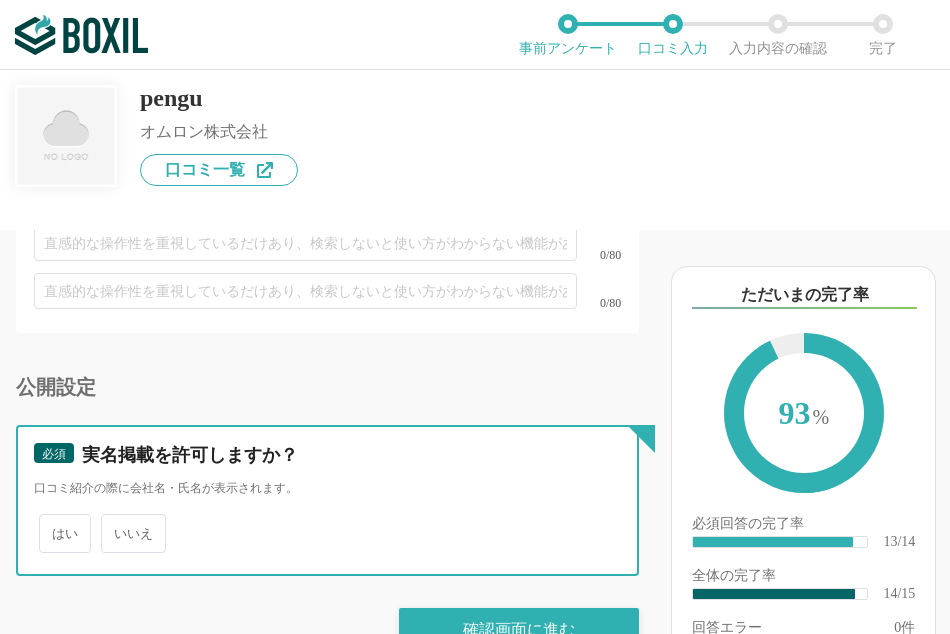 click on "いいえ" at bounding box center (112, 523) 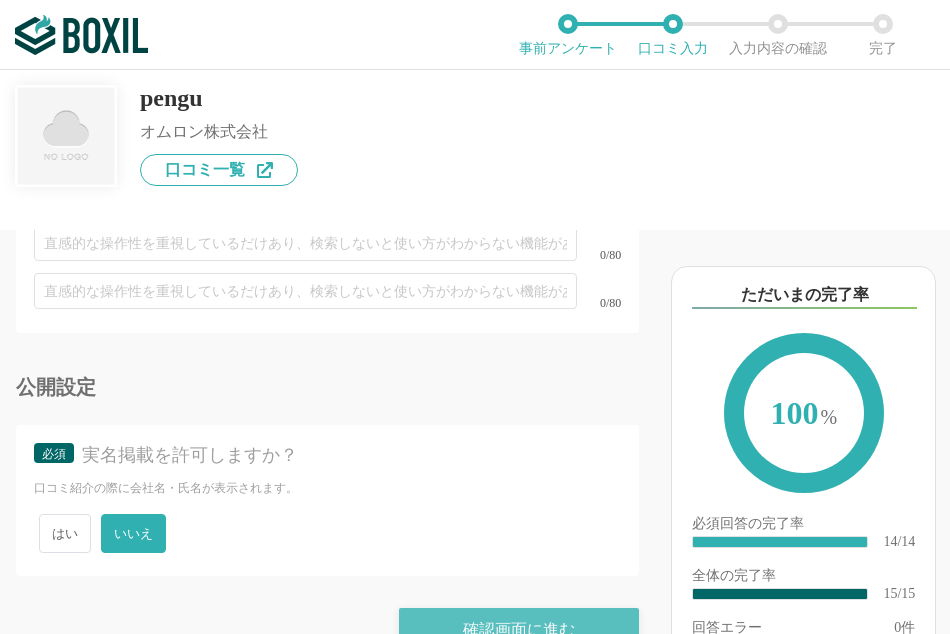 click on "確認画面に進む" at bounding box center [519, 630] 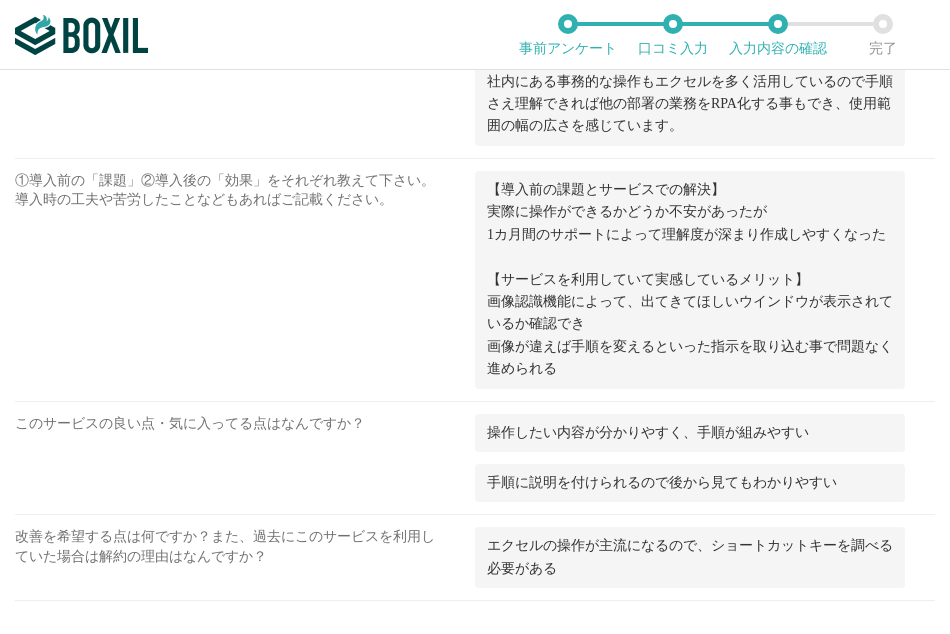 scroll, scrollTop: 1700, scrollLeft: 0, axis: vertical 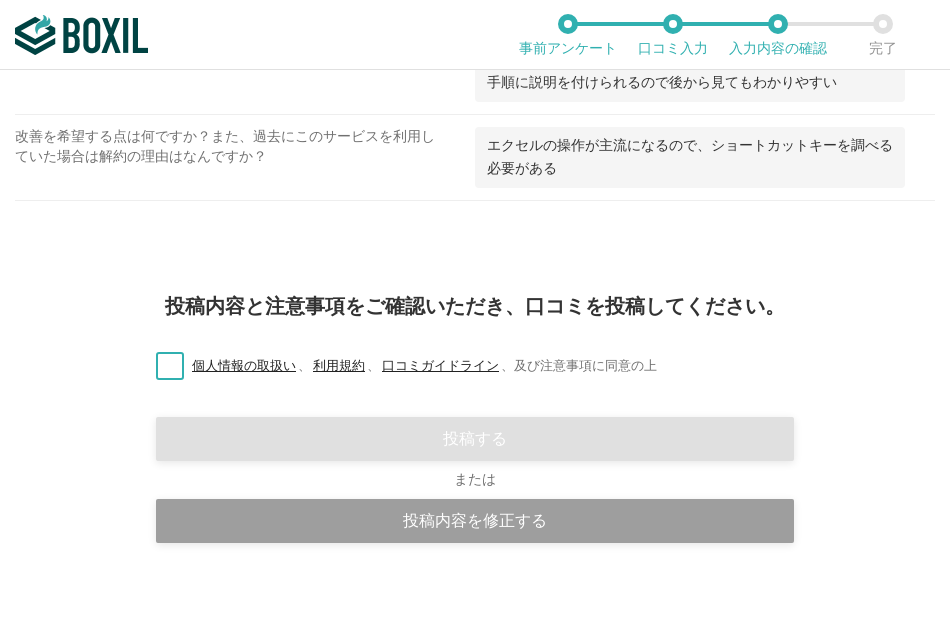 click on "個人情報の取扱い 、 利用規約 、 口コミガイドライン 、 及び注意事項に同意の上" at bounding box center (398, 366) 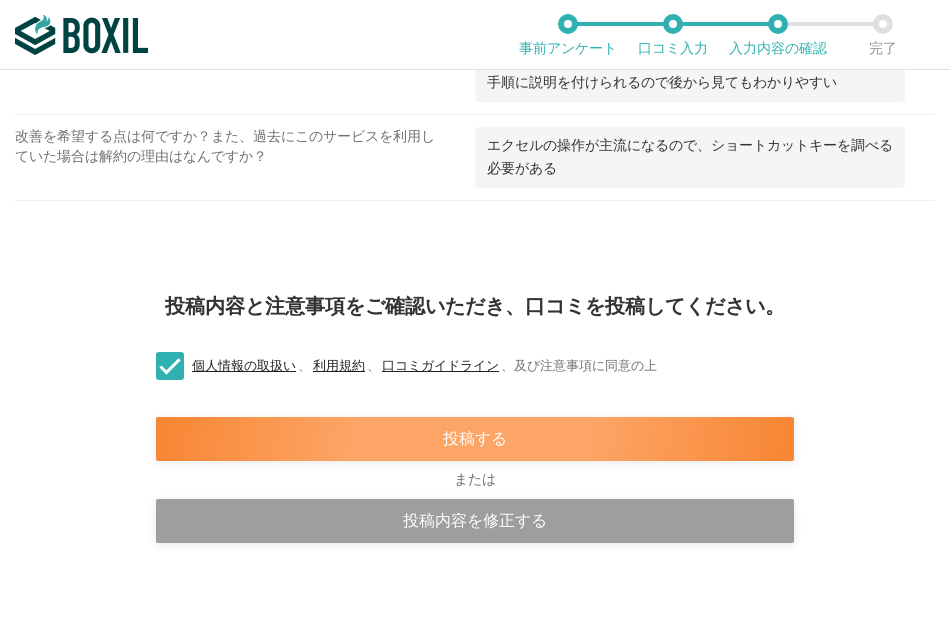 click on "投稿する" at bounding box center [475, 439] 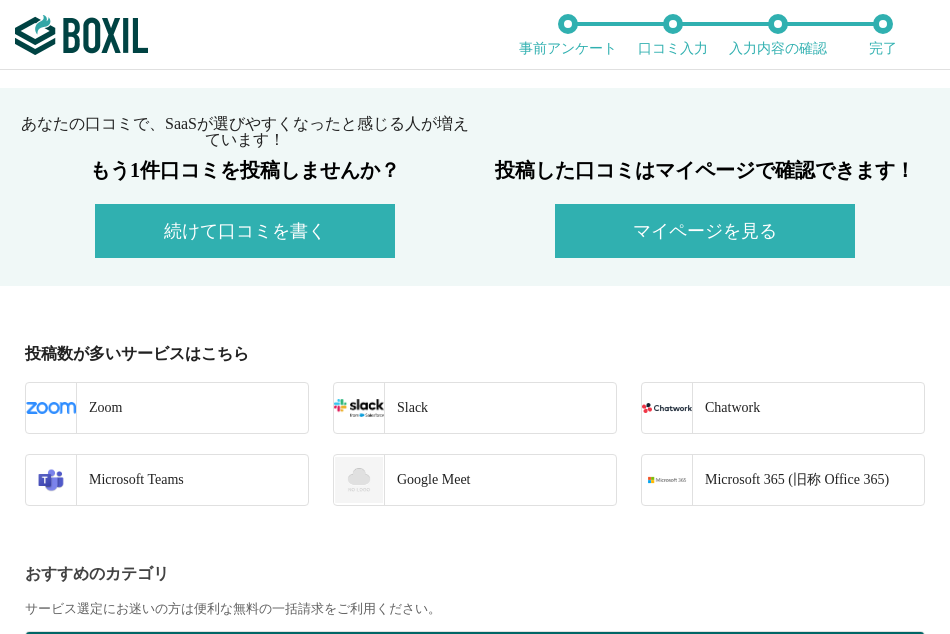 scroll, scrollTop: 400, scrollLeft: 0, axis: vertical 